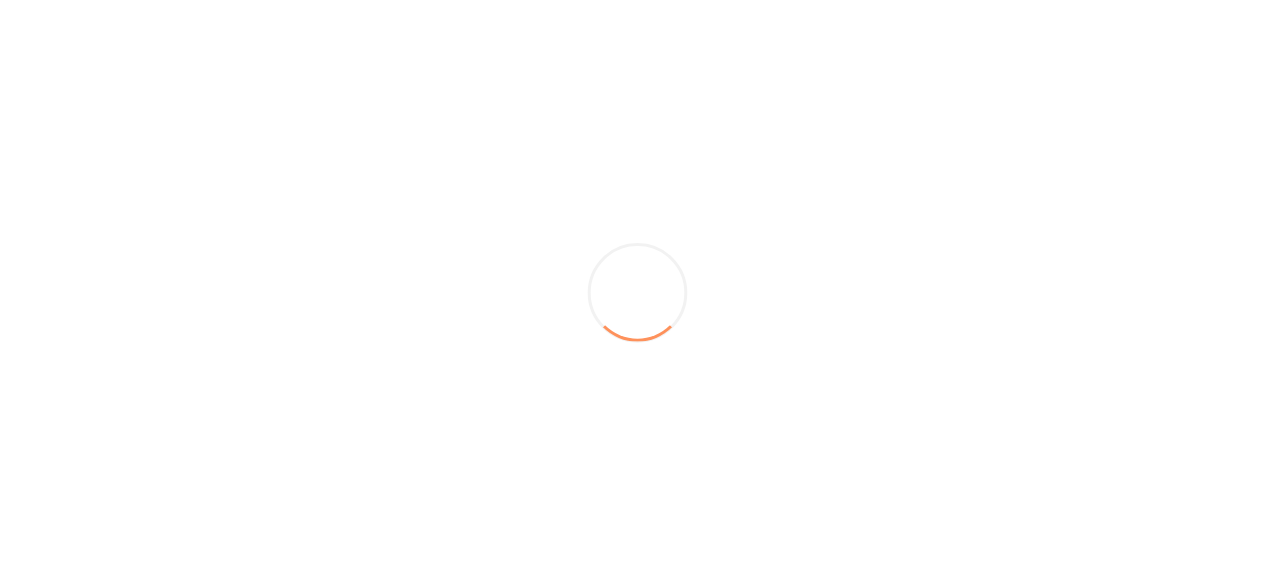 scroll, scrollTop: 0, scrollLeft: 0, axis: both 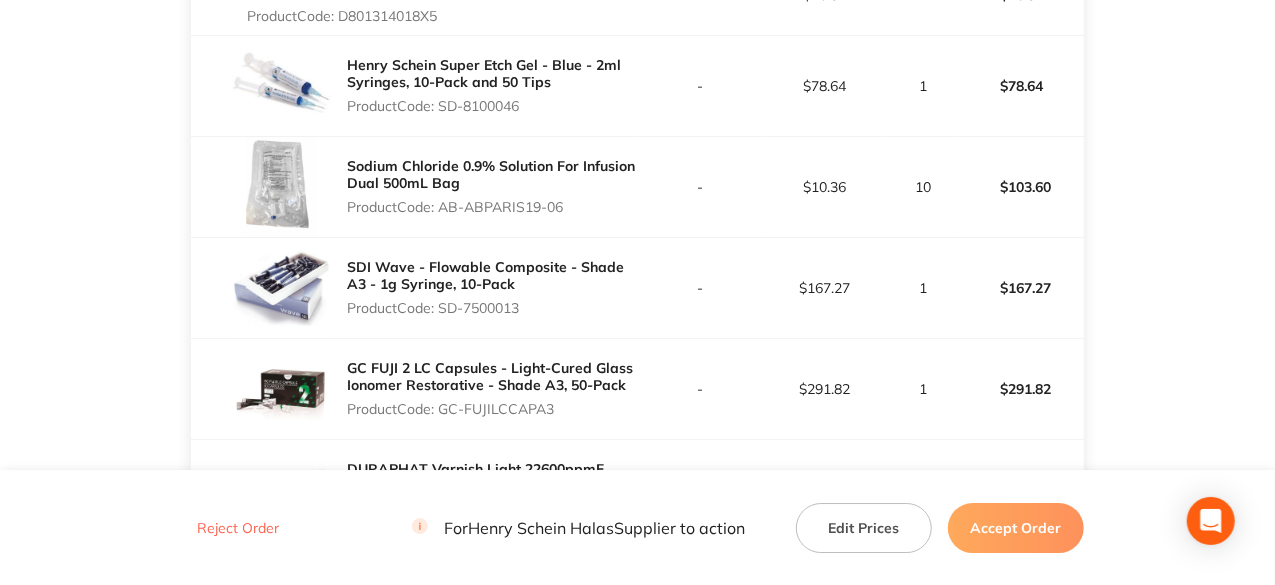 drag, startPoint x: 1274, startPoint y: 418, endPoint x: 1006, endPoint y: 321, distance: 285.01404 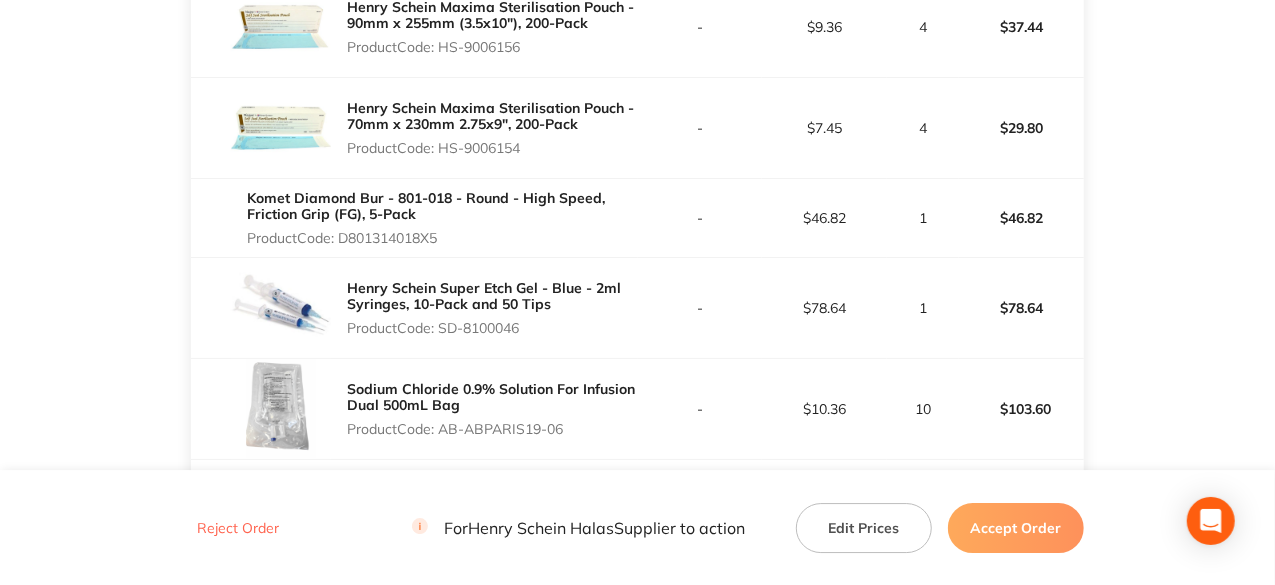 scroll, scrollTop: 2858, scrollLeft: 0, axis: vertical 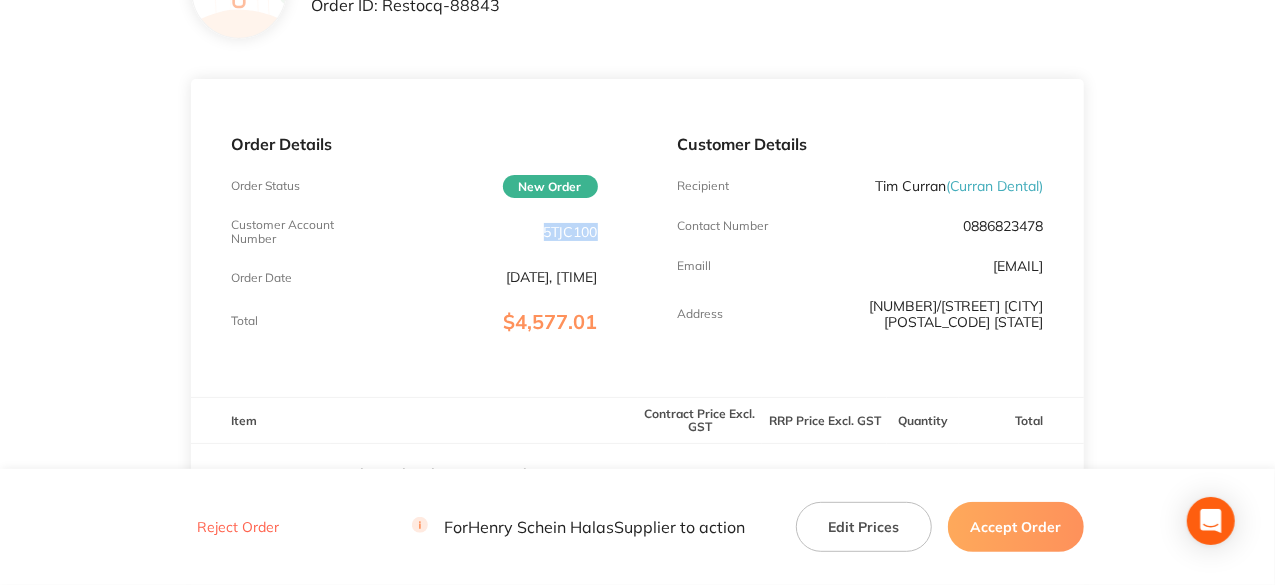 drag, startPoint x: 600, startPoint y: 233, endPoint x: 541, endPoint y: 239, distance: 59.3043 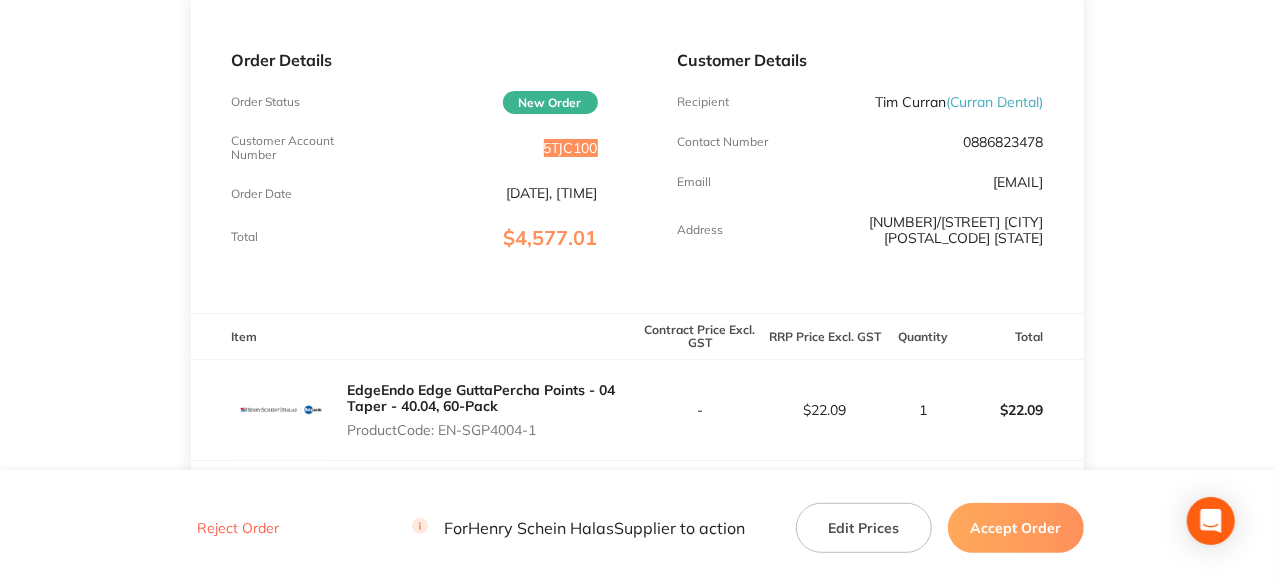 scroll, scrollTop: 586, scrollLeft: 0, axis: vertical 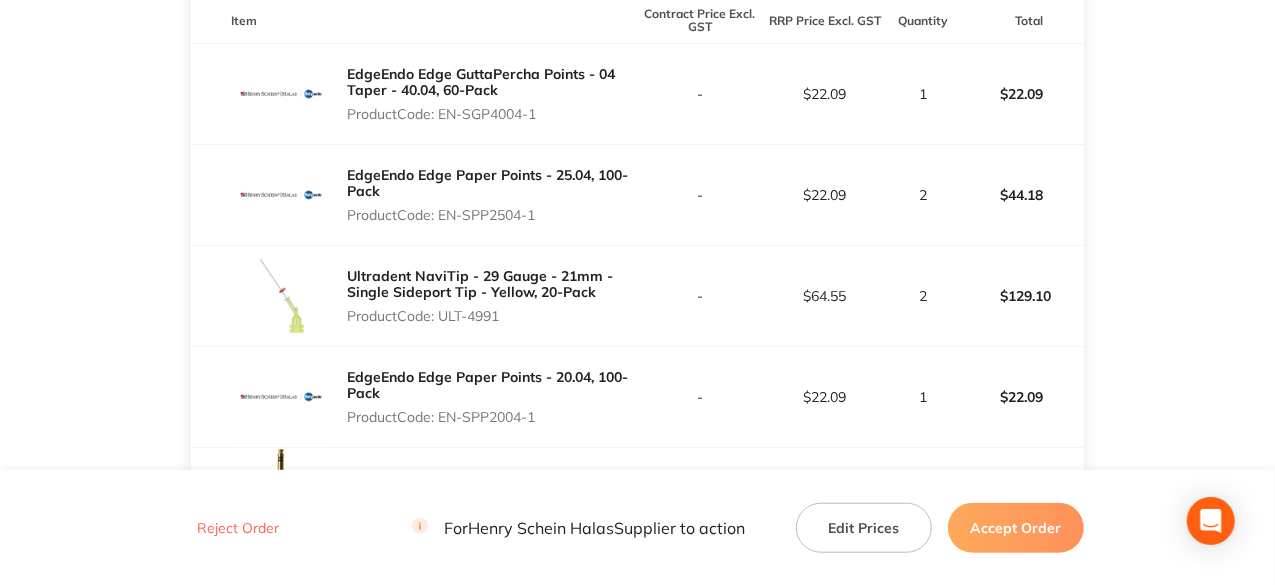 drag, startPoint x: 442, startPoint y: 117, endPoint x: 540, endPoint y: 123, distance: 98.1835 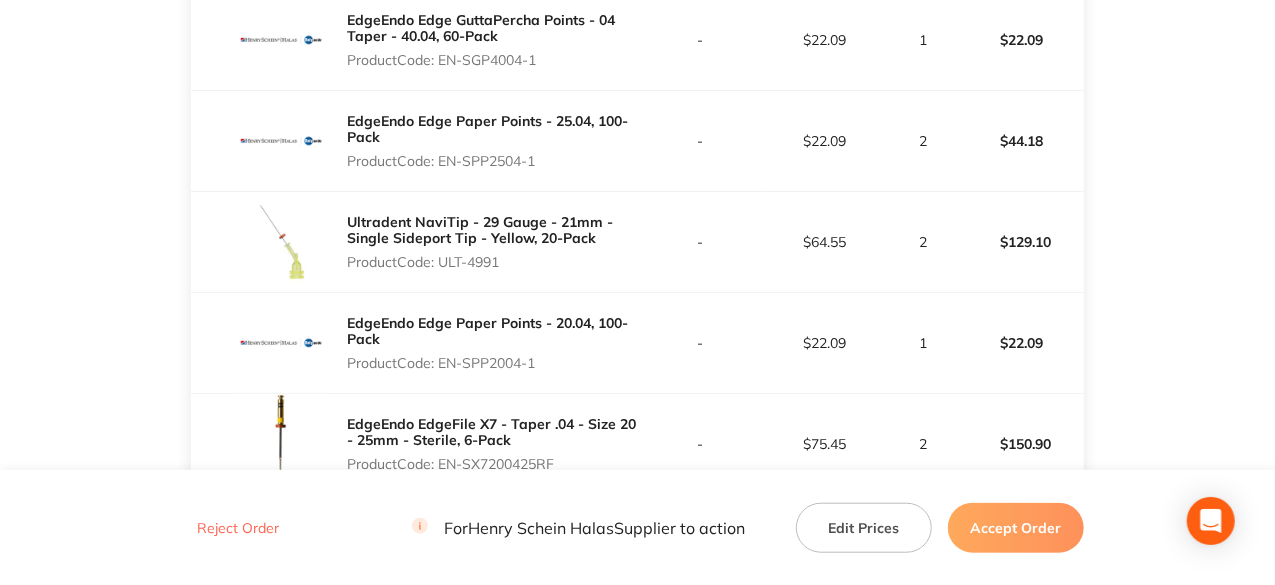 scroll, scrollTop: 686, scrollLeft: 0, axis: vertical 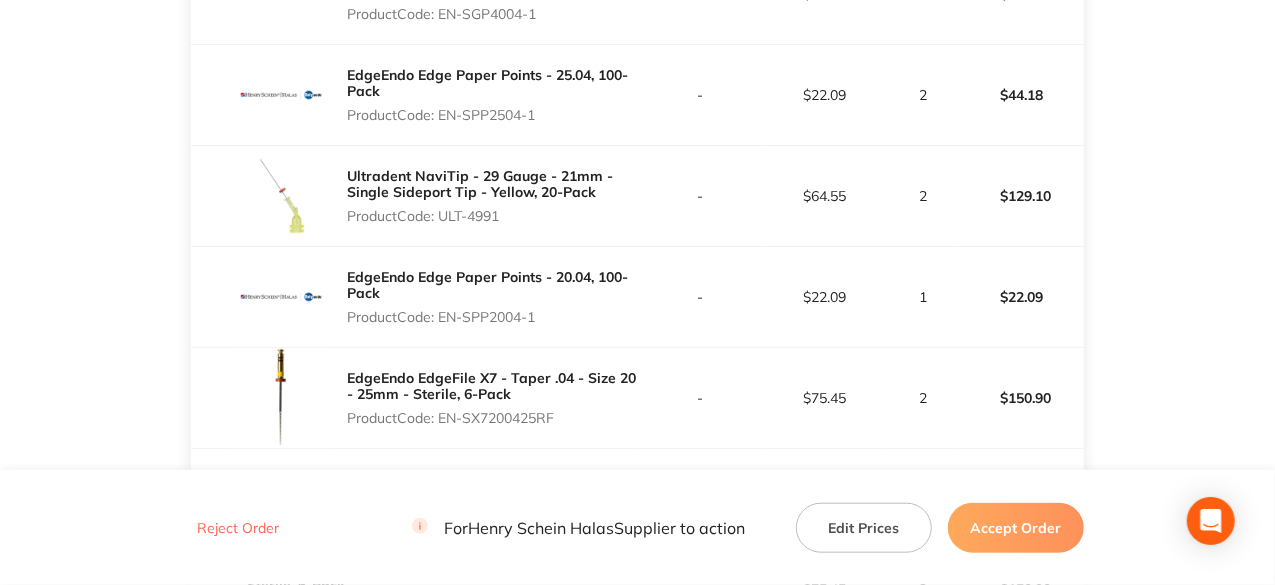 drag, startPoint x: 442, startPoint y: 315, endPoint x: 538, endPoint y: 314, distance: 96.00521 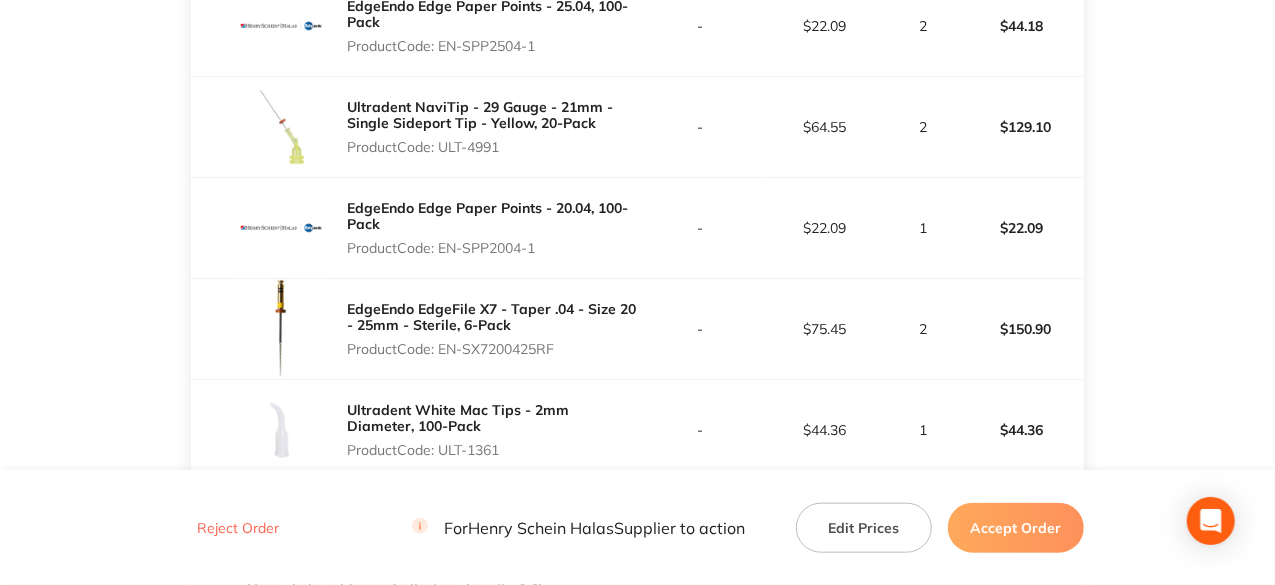 scroll, scrollTop: 786, scrollLeft: 0, axis: vertical 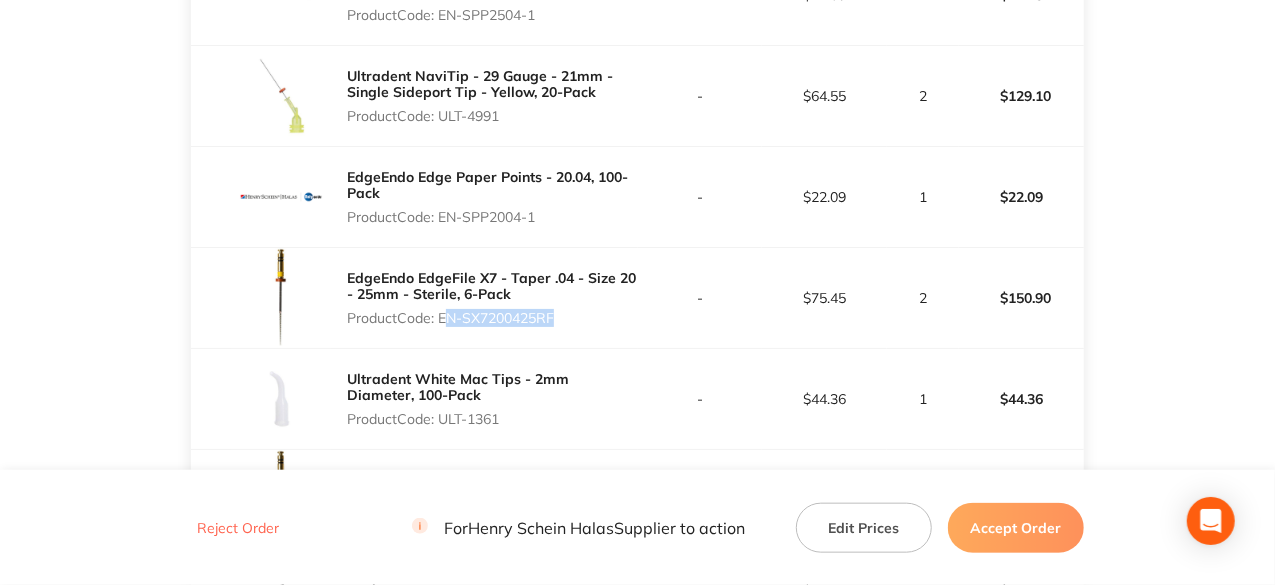drag, startPoint x: 443, startPoint y: 318, endPoint x: 554, endPoint y: 319, distance: 111.0045 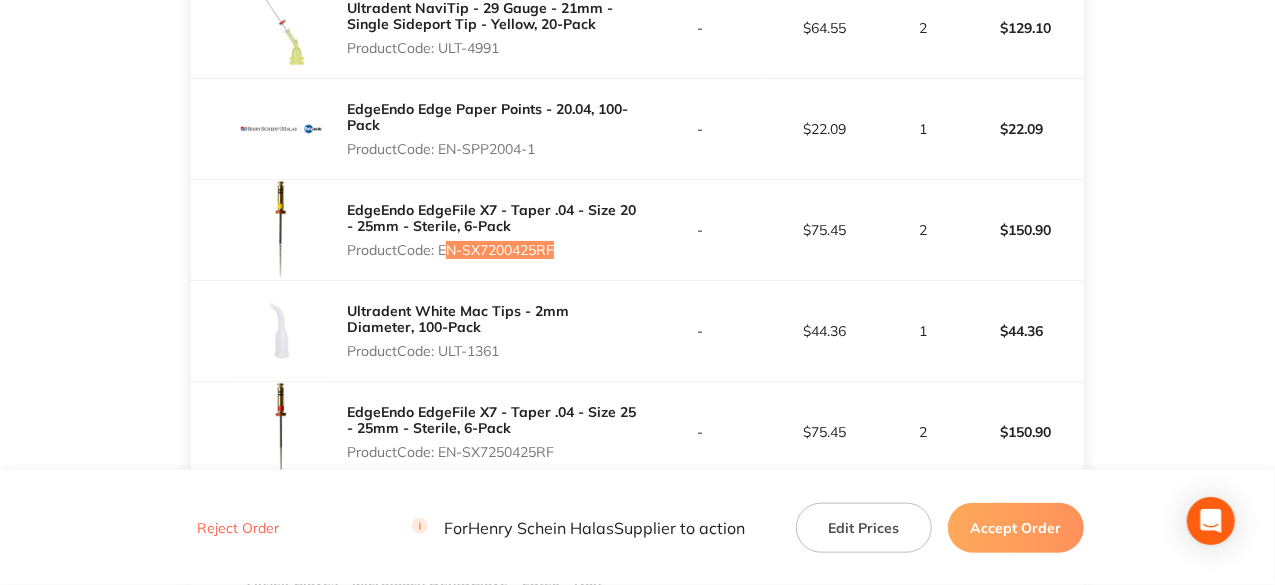 scroll, scrollTop: 886, scrollLeft: 0, axis: vertical 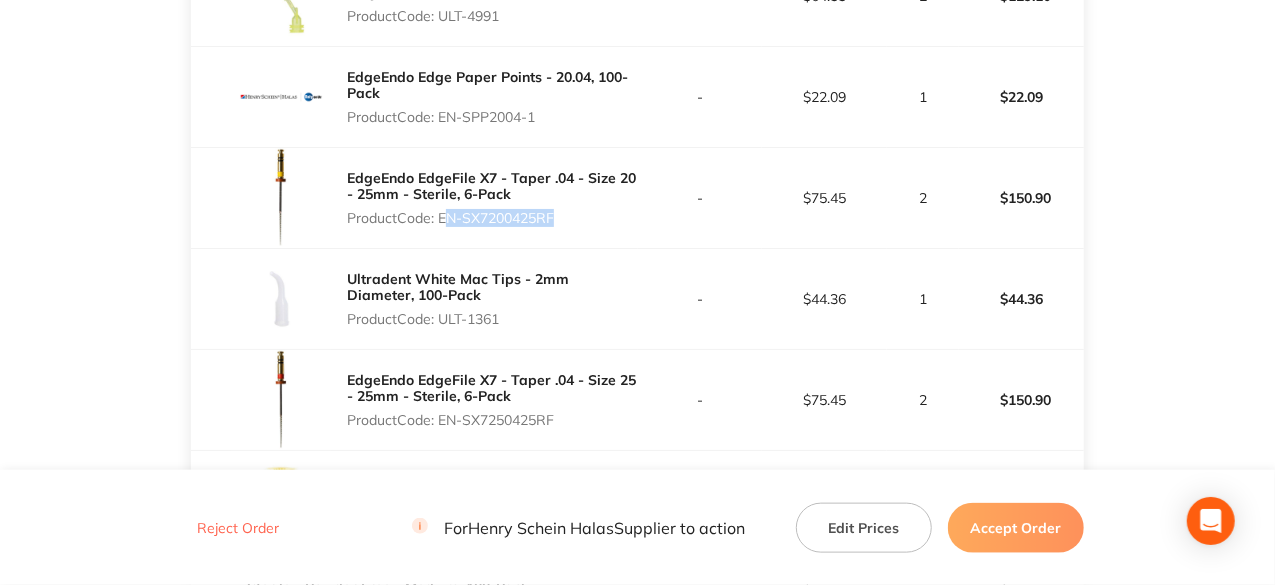 drag, startPoint x: 443, startPoint y: 321, endPoint x: 499, endPoint y: 319, distance: 56.0357 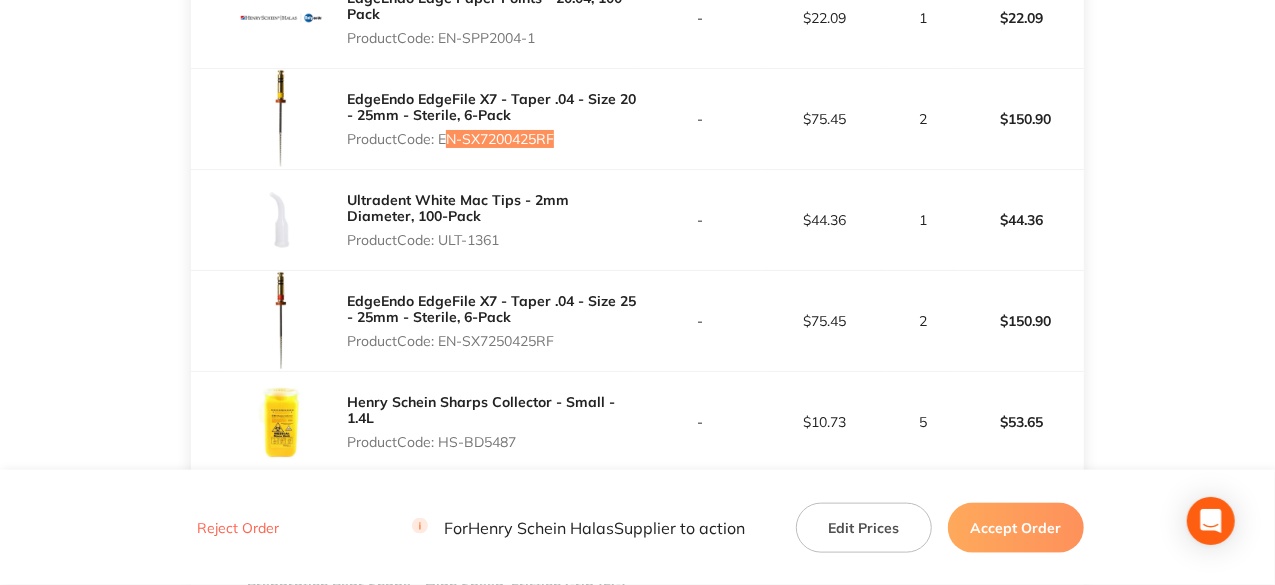 scroll, scrollTop: 1086, scrollLeft: 0, axis: vertical 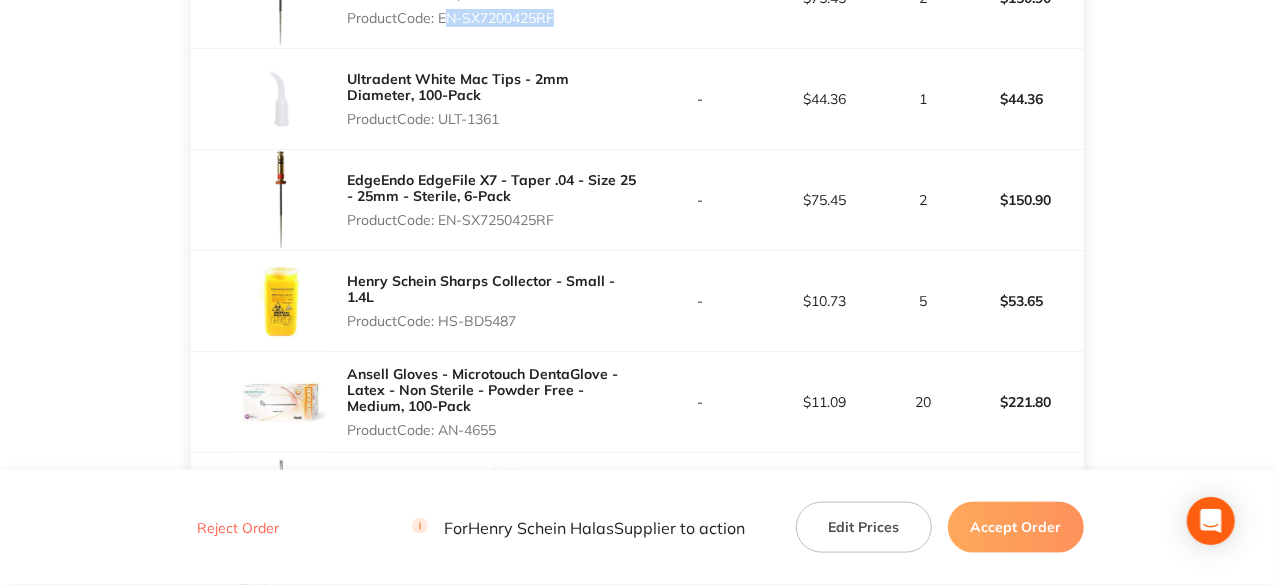 drag, startPoint x: 443, startPoint y: 219, endPoint x: 559, endPoint y: 221, distance: 116.01724 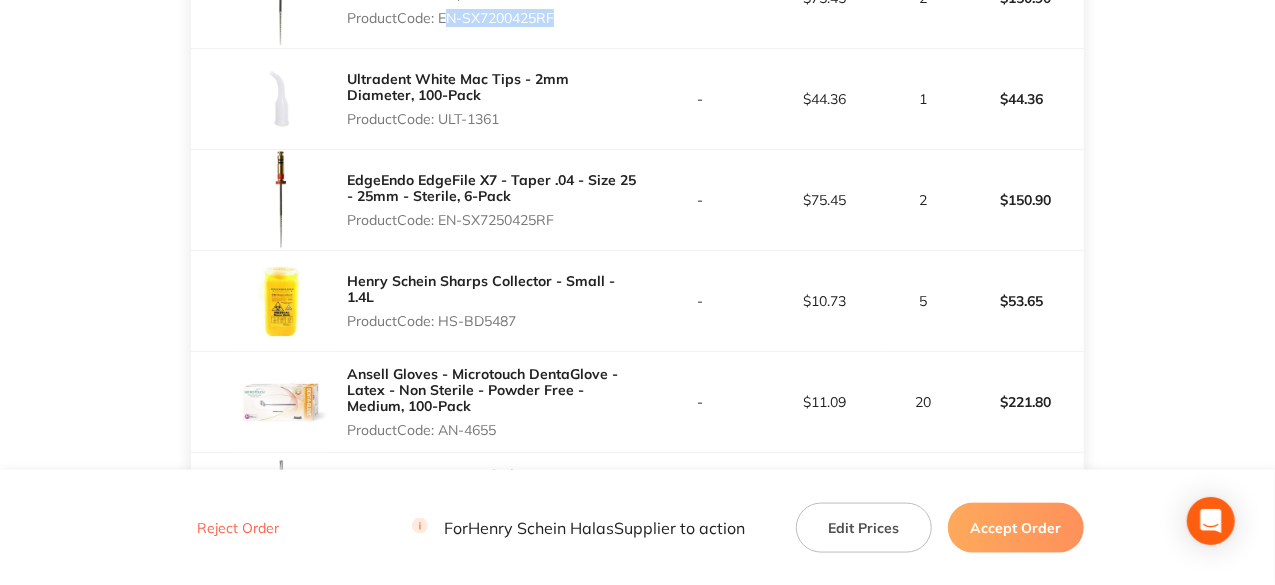 drag, startPoint x: 442, startPoint y: 319, endPoint x: 525, endPoint y: 316, distance: 83.0542 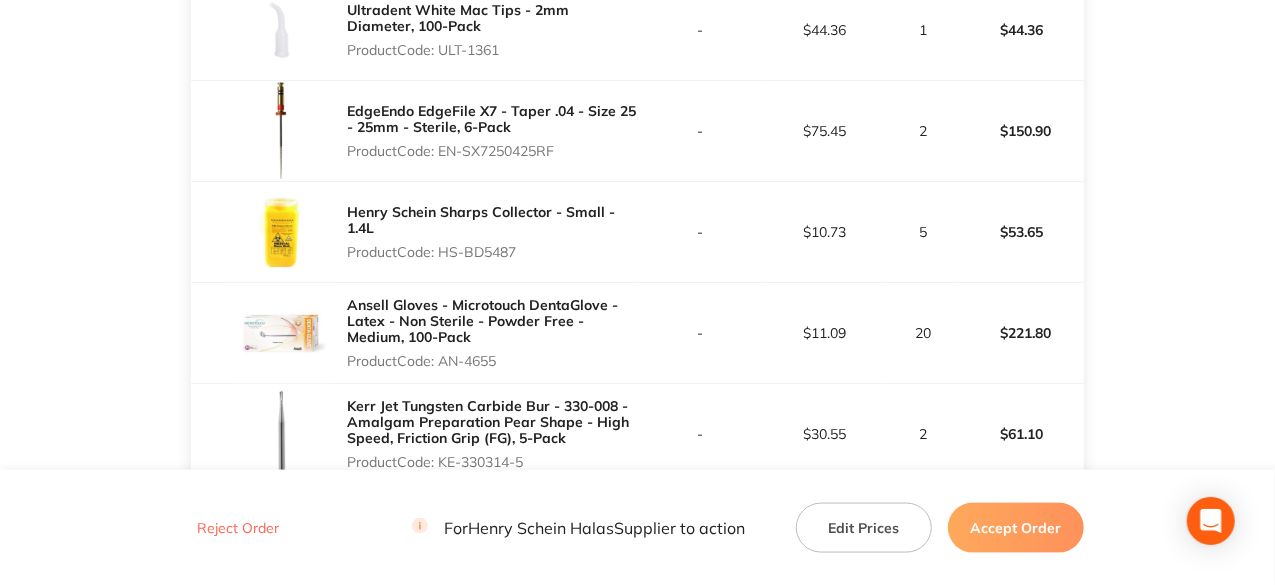 scroll, scrollTop: 1186, scrollLeft: 0, axis: vertical 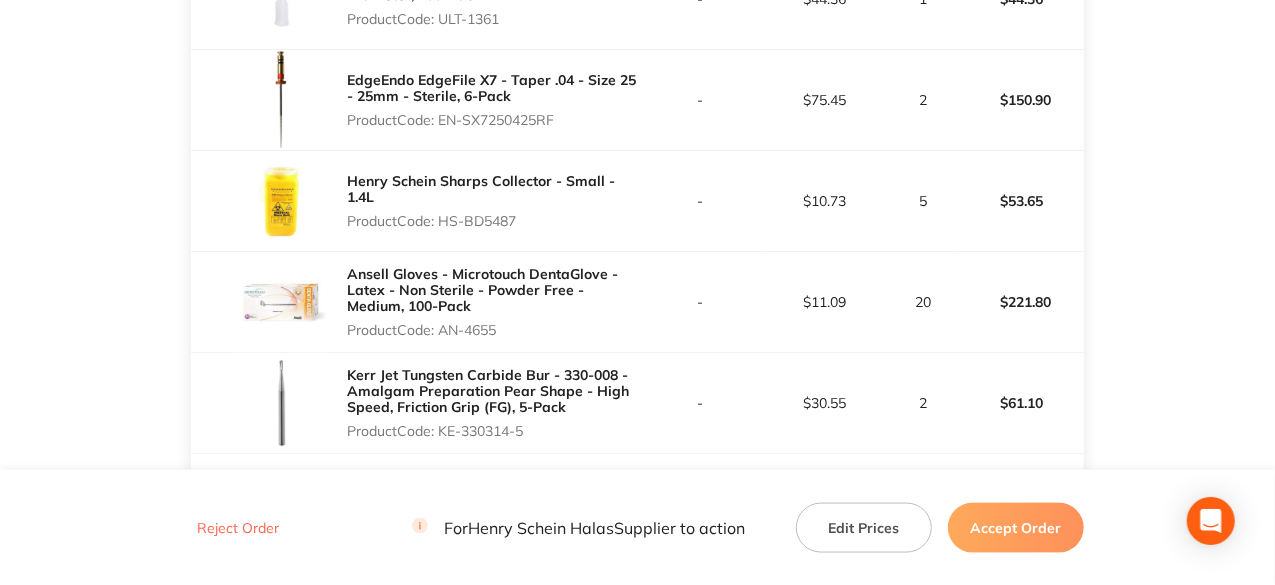 drag, startPoint x: 440, startPoint y: 326, endPoint x: 501, endPoint y: 328, distance: 61.03278 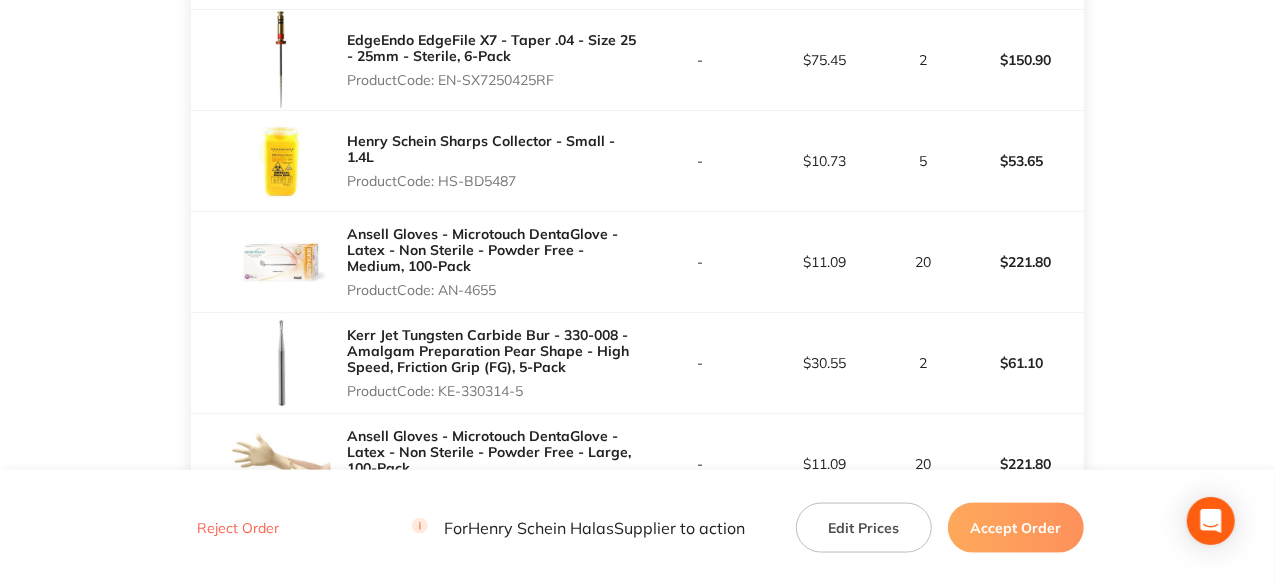 scroll, scrollTop: 1286, scrollLeft: 0, axis: vertical 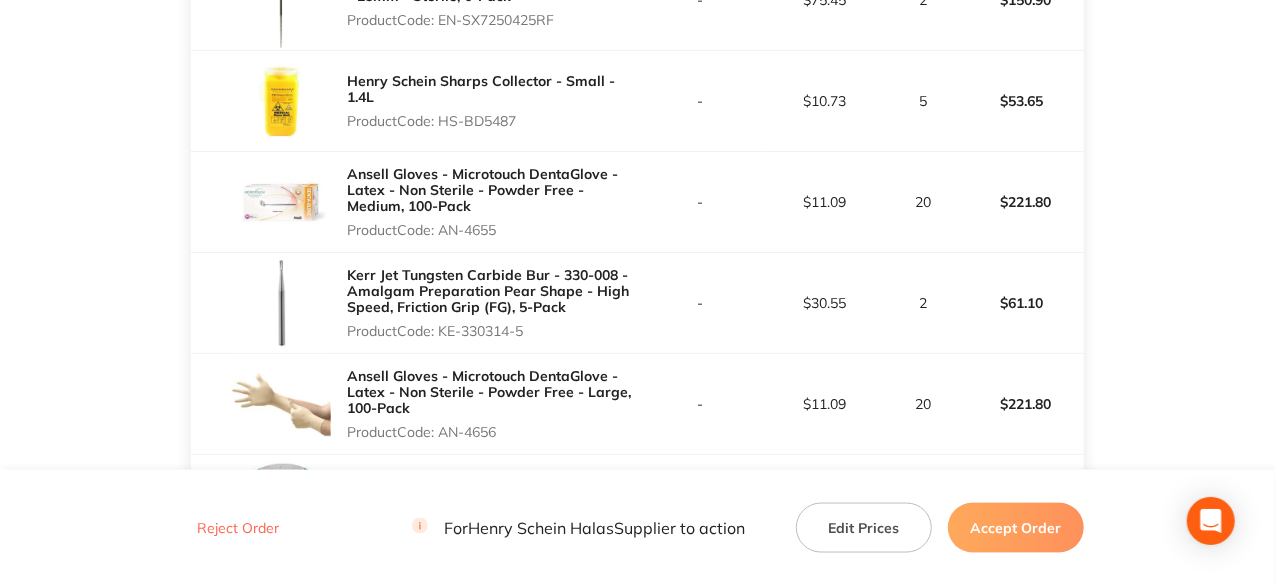 drag, startPoint x: 443, startPoint y: 329, endPoint x: 528, endPoint y: 331, distance: 85.02353 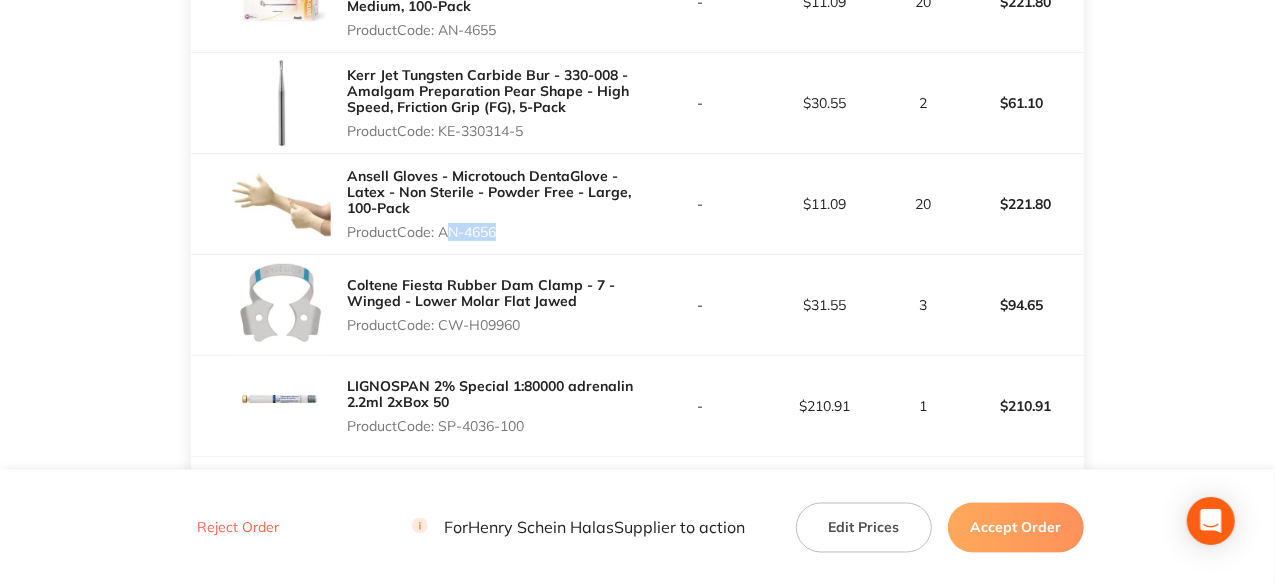 drag, startPoint x: 445, startPoint y: 233, endPoint x: 495, endPoint y: 233, distance: 50 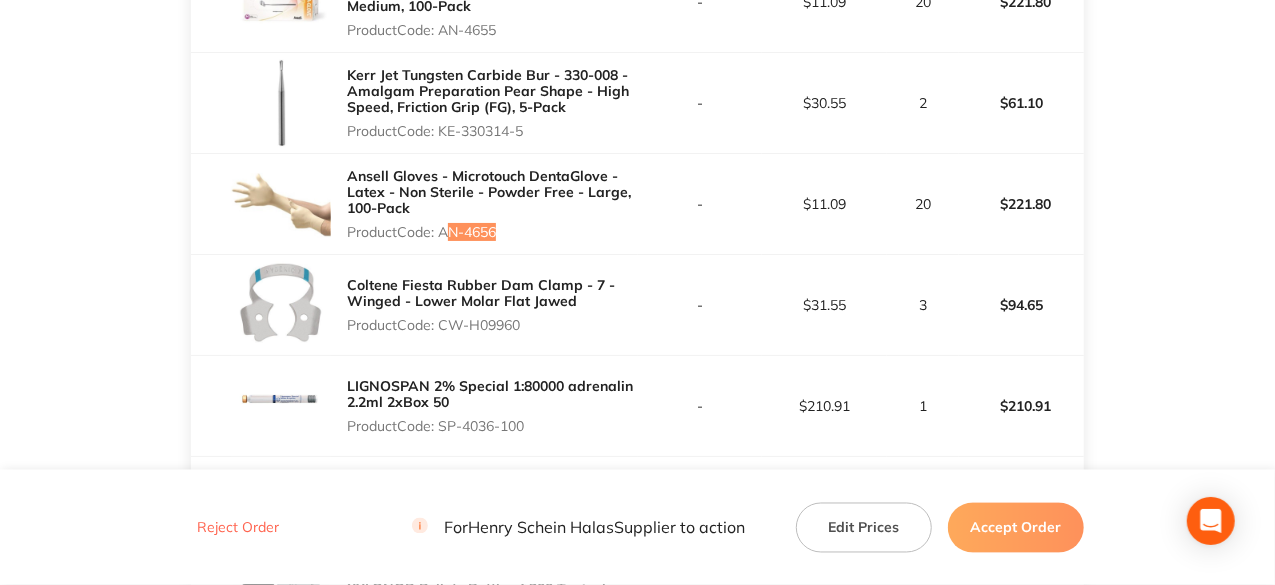 scroll, scrollTop: 1586, scrollLeft: 0, axis: vertical 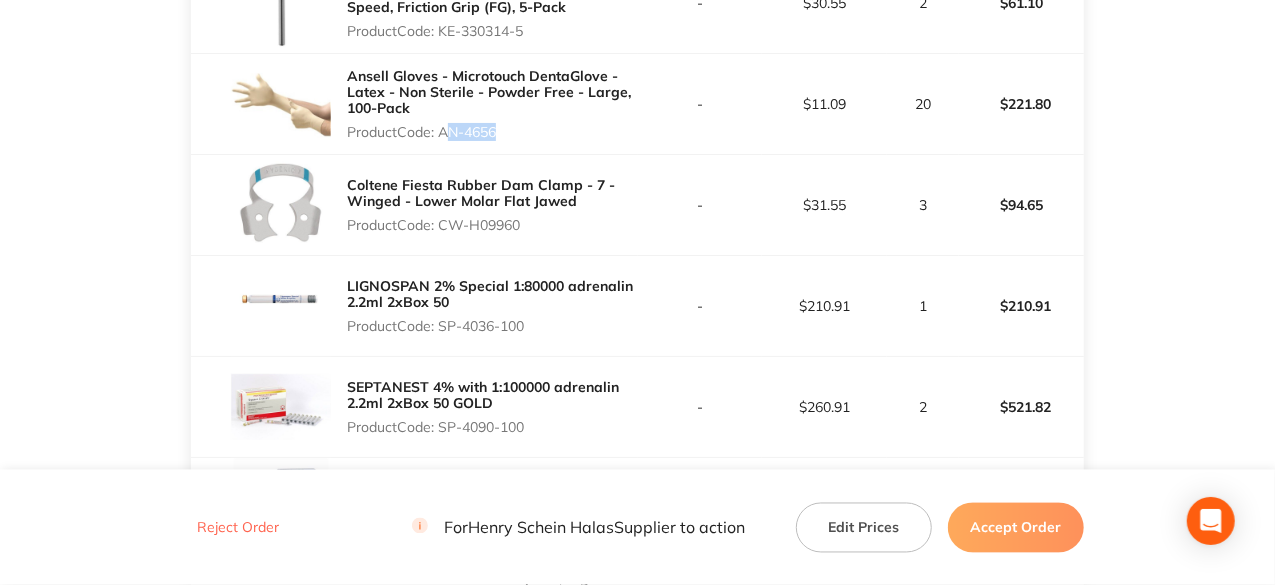drag, startPoint x: 446, startPoint y: 223, endPoint x: 525, endPoint y: 225, distance: 79.025314 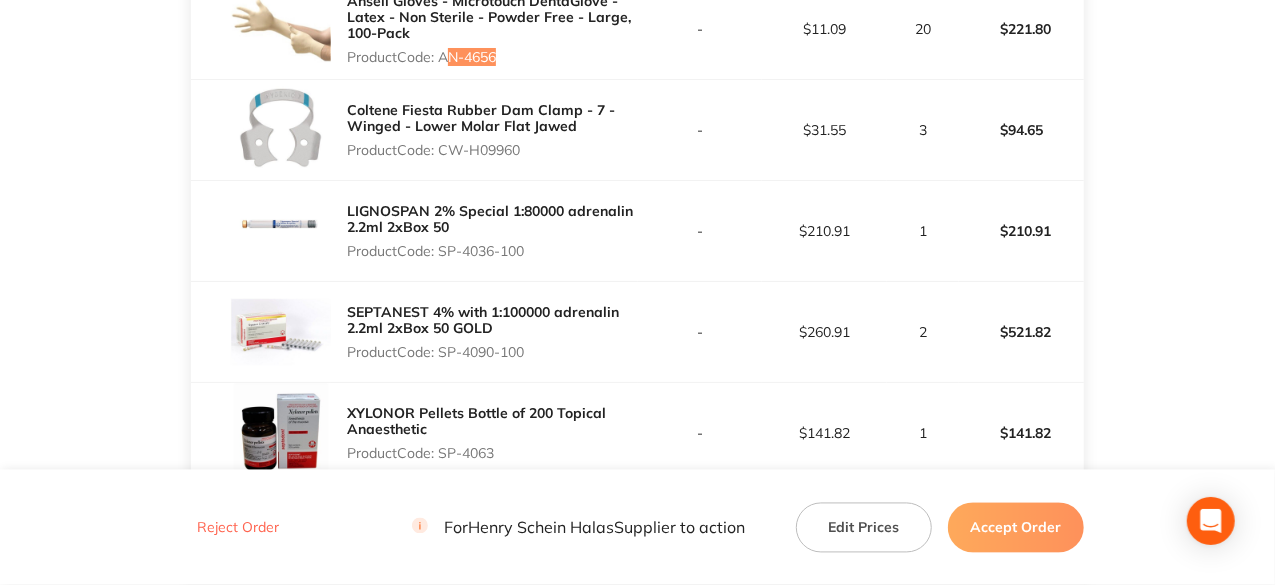 scroll, scrollTop: 1786, scrollLeft: 0, axis: vertical 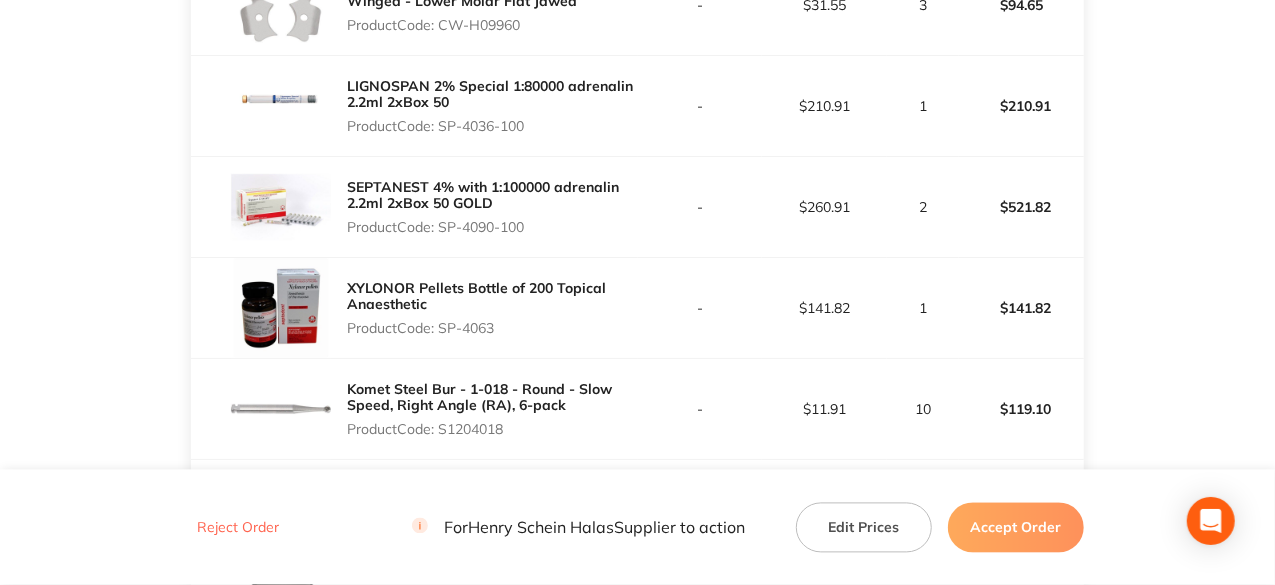 drag, startPoint x: 442, startPoint y: 224, endPoint x: 530, endPoint y: 227, distance: 88.051125 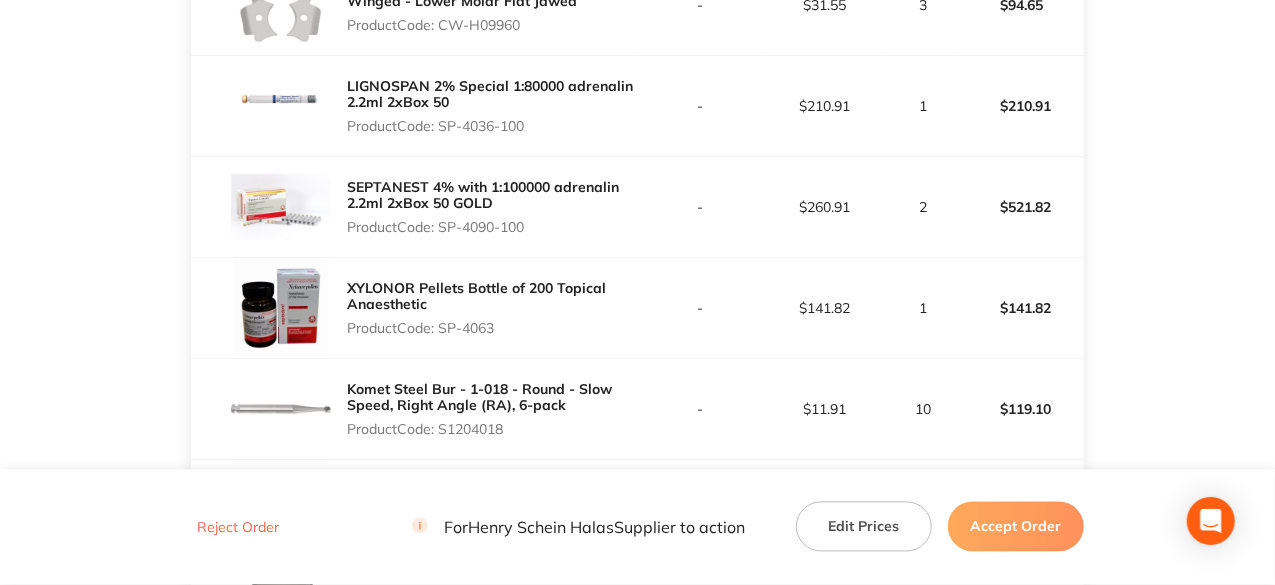 drag, startPoint x: 441, startPoint y: 325, endPoint x: 502, endPoint y: 327, distance: 61.03278 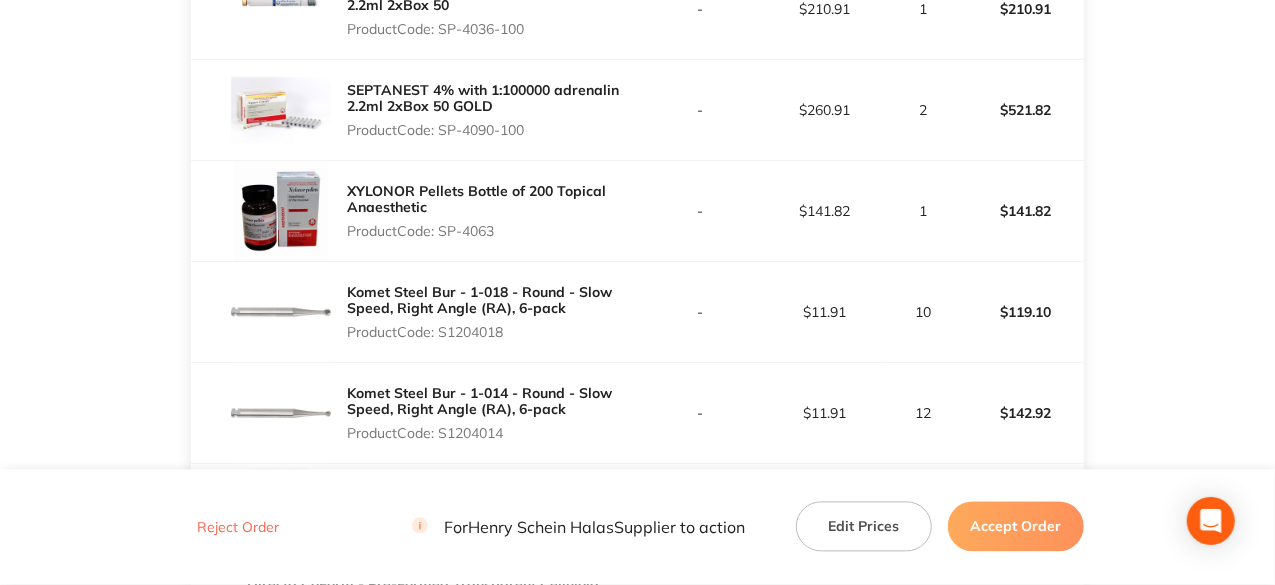 scroll, scrollTop: 1886, scrollLeft: 0, axis: vertical 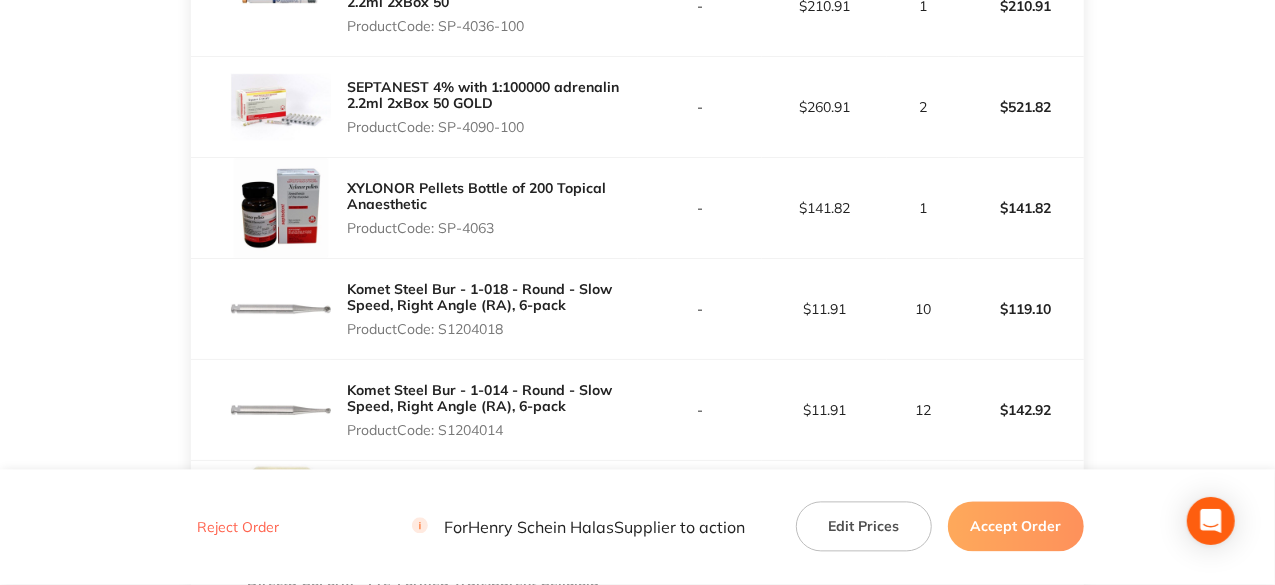 drag, startPoint x: 440, startPoint y: 324, endPoint x: 507, endPoint y: 324, distance: 67 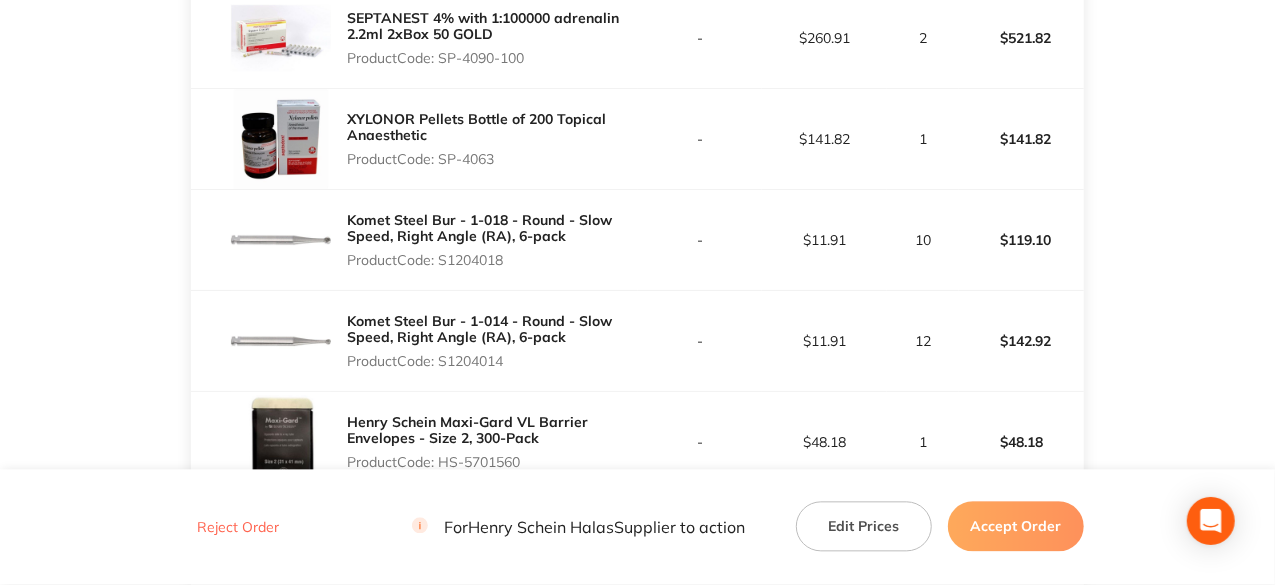 scroll, scrollTop: 1986, scrollLeft: 0, axis: vertical 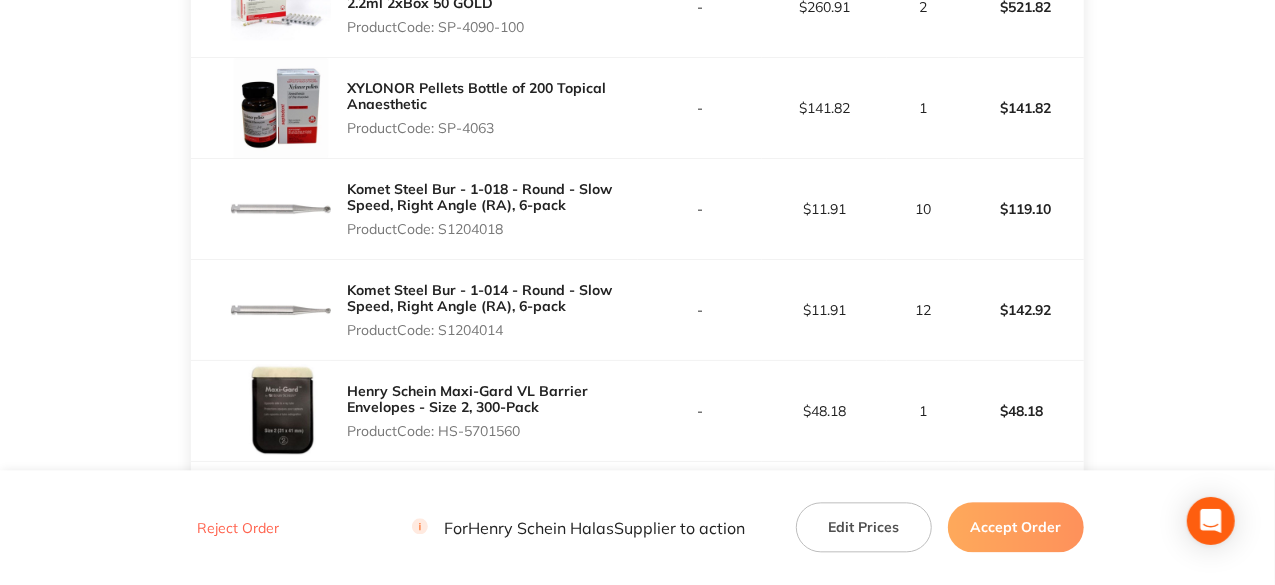 drag, startPoint x: 442, startPoint y: 325, endPoint x: 512, endPoint y: 327, distance: 70.028564 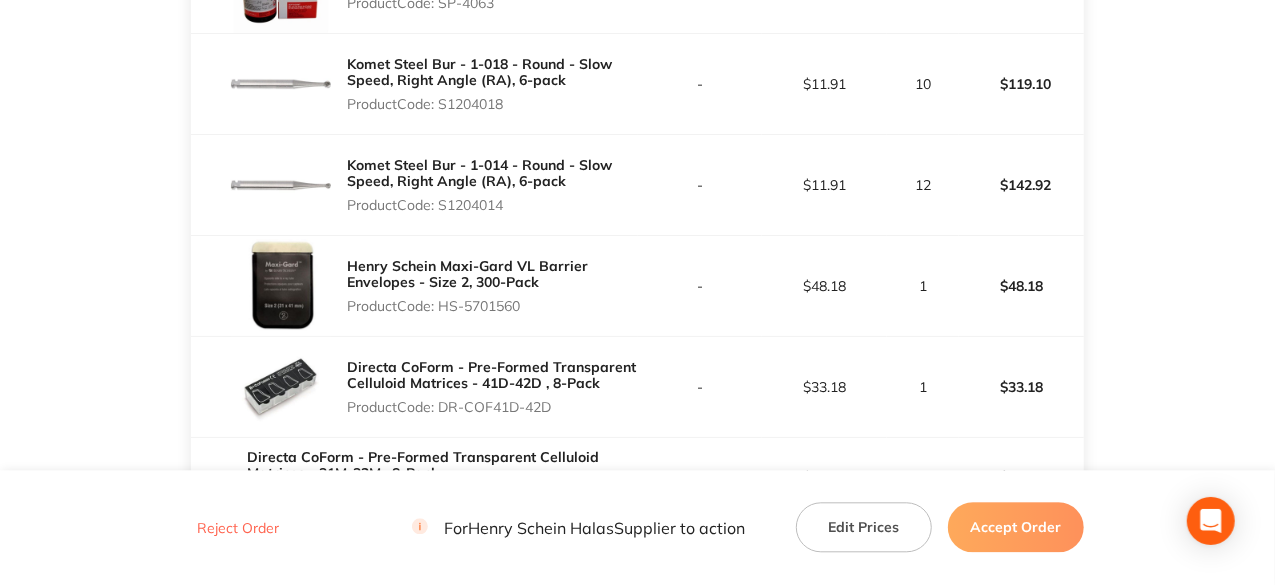 scroll, scrollTop: 2186, scrollLeft: 0, axis: vertical 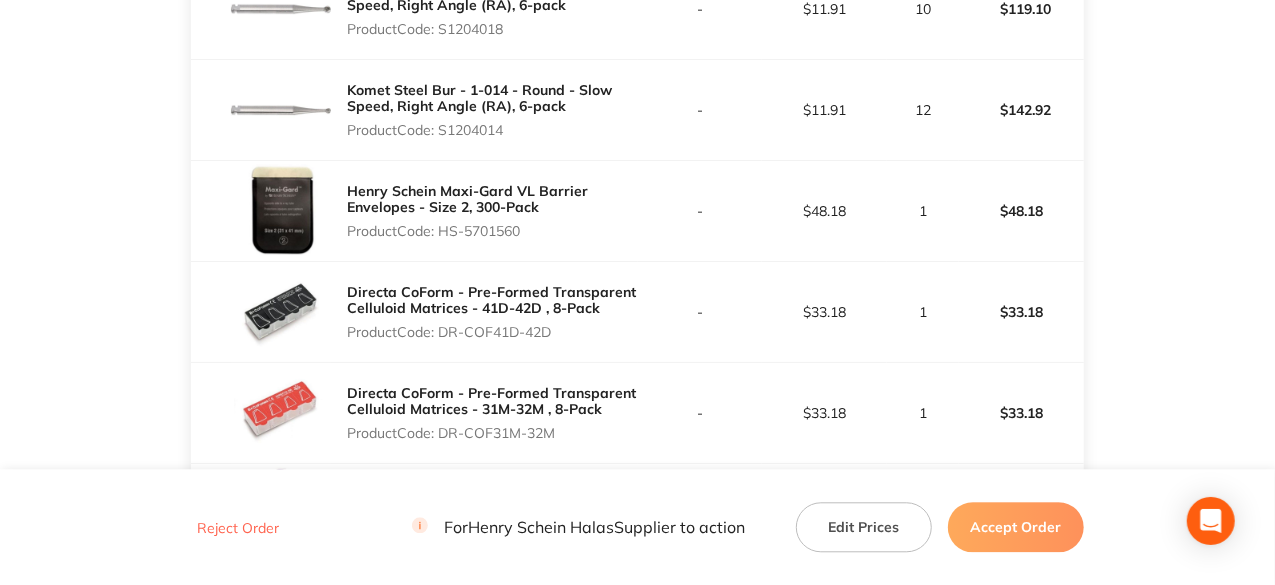 drag, startPoint x: 442, startPoint y: 225, endPoint x: 532, endPoint y: 229, distance: 90.088844 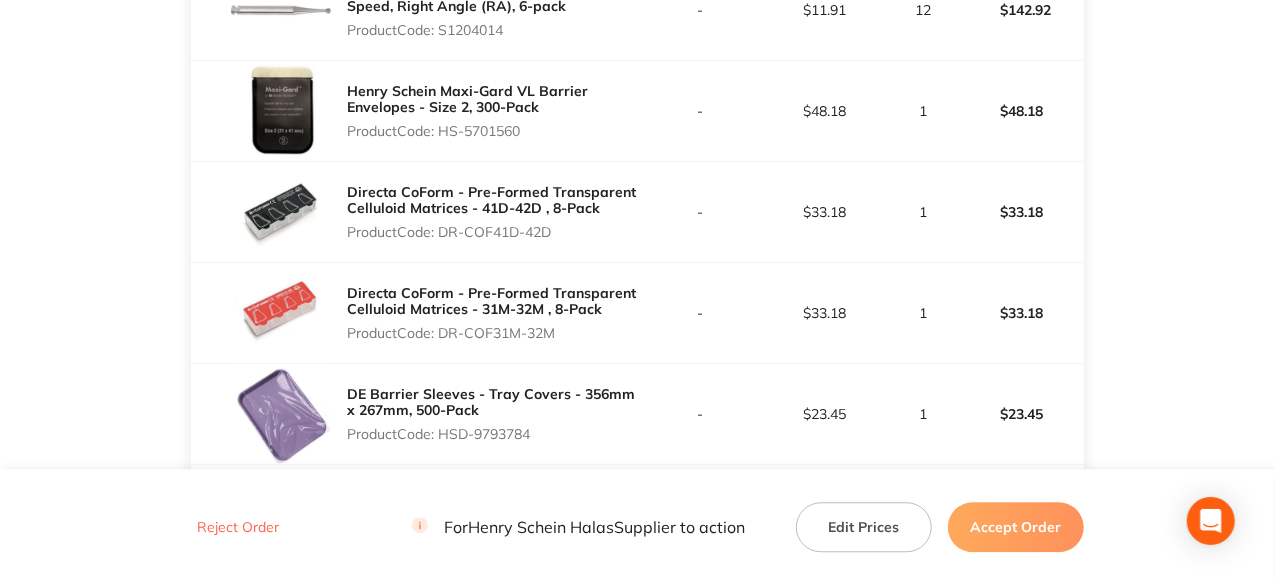 drag, startPoint x: 442, startPoint y: 226, endPoint x: 565, endPoint y: 223, distance: 123.03658 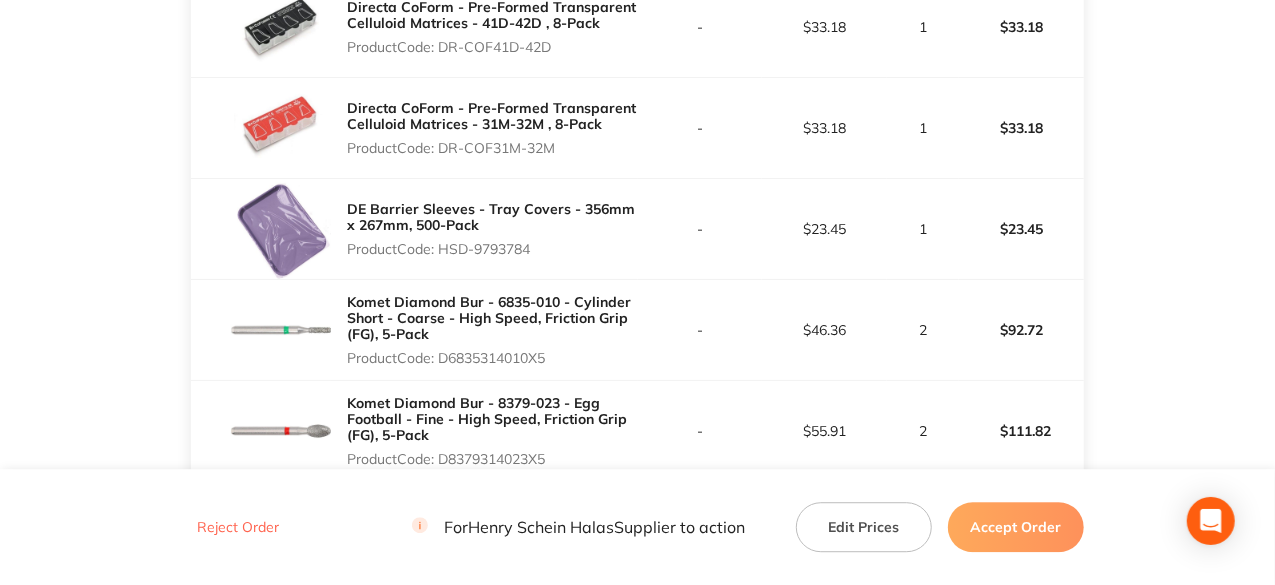scroll, scrollTop: 2486, scrollLeft: 0, axis: vertical 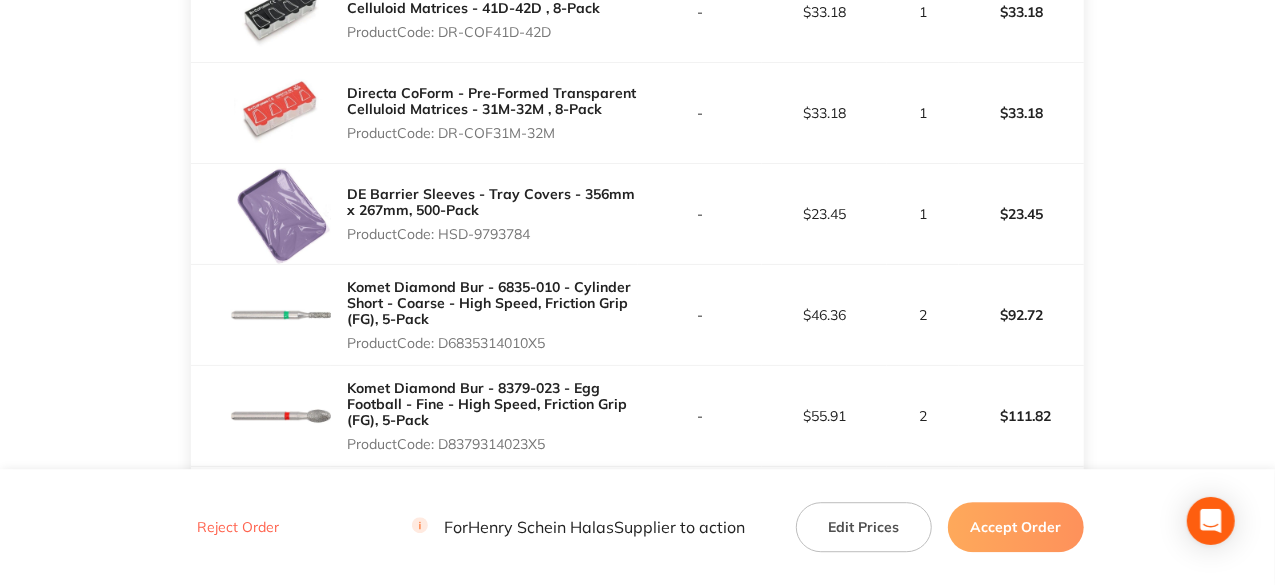 drag, startPoint x: 441, startPoint y: 127, endPoint x: 567, endPoint y: 131, distance: 126.06348 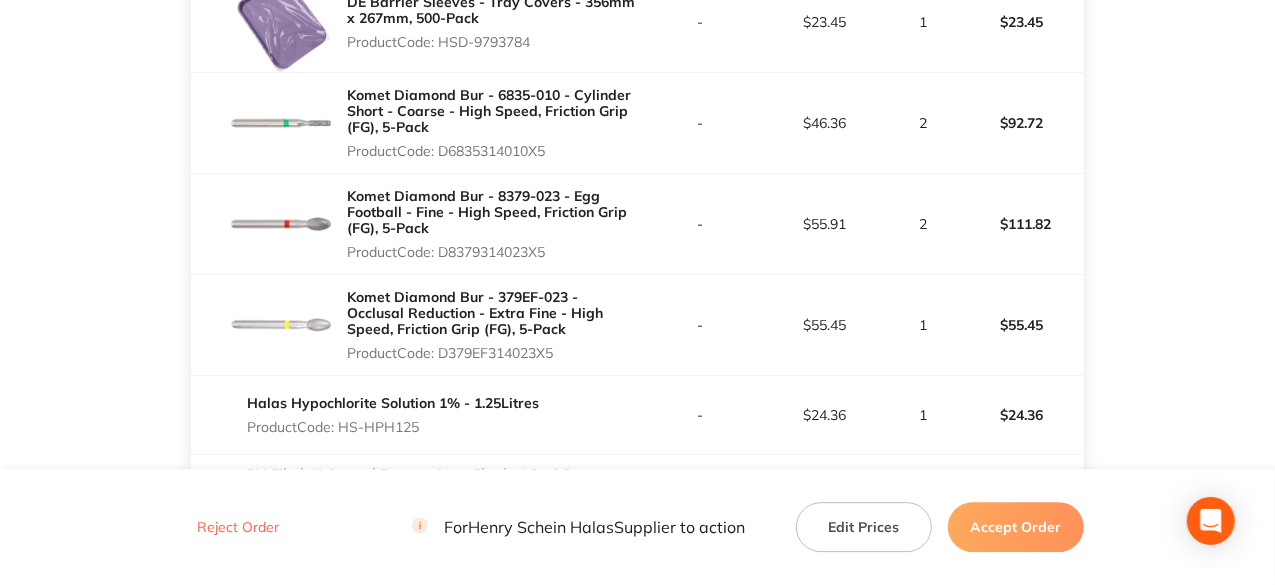 scroll, scrollTop: 2686, scrollLeft: 0, axis: vertical 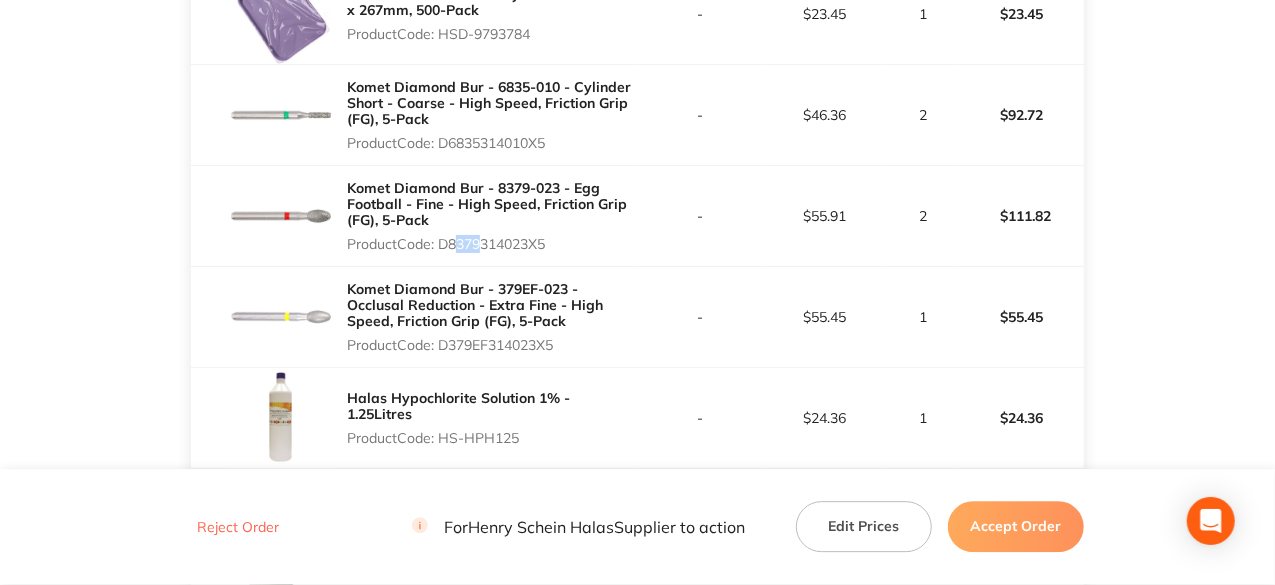 drag, startPoint x: 446, startPoint y: 239, endPoint x: 478, endPoint y: 237, distance: 32.06244 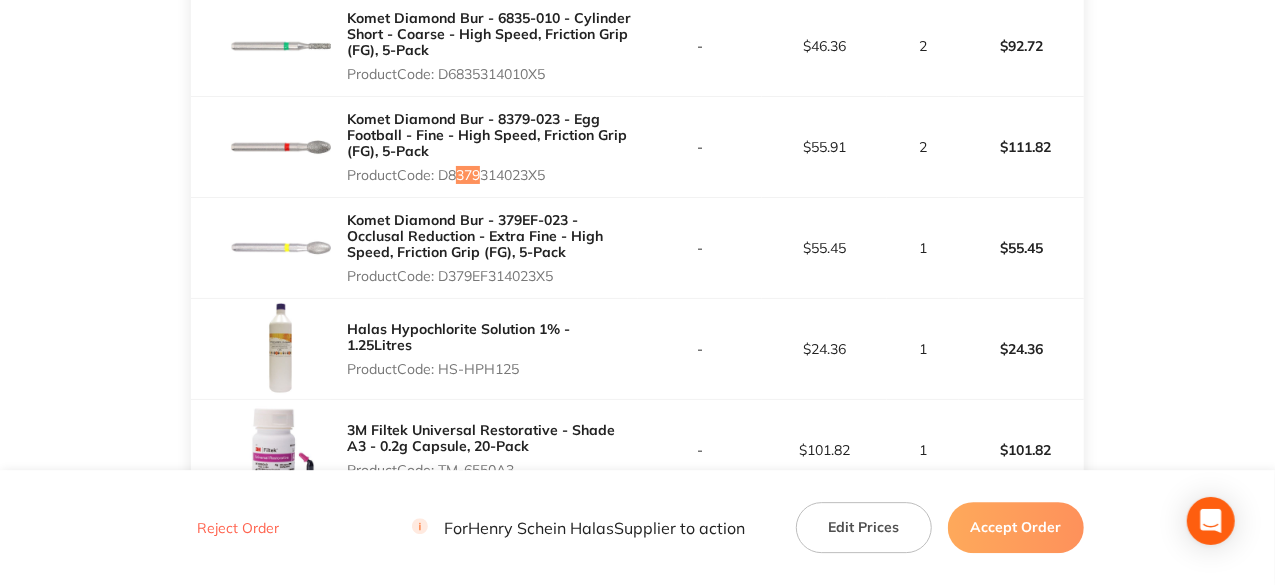 scroll, scrollTop: 2786, scrollLeft: 0, axis: vertical 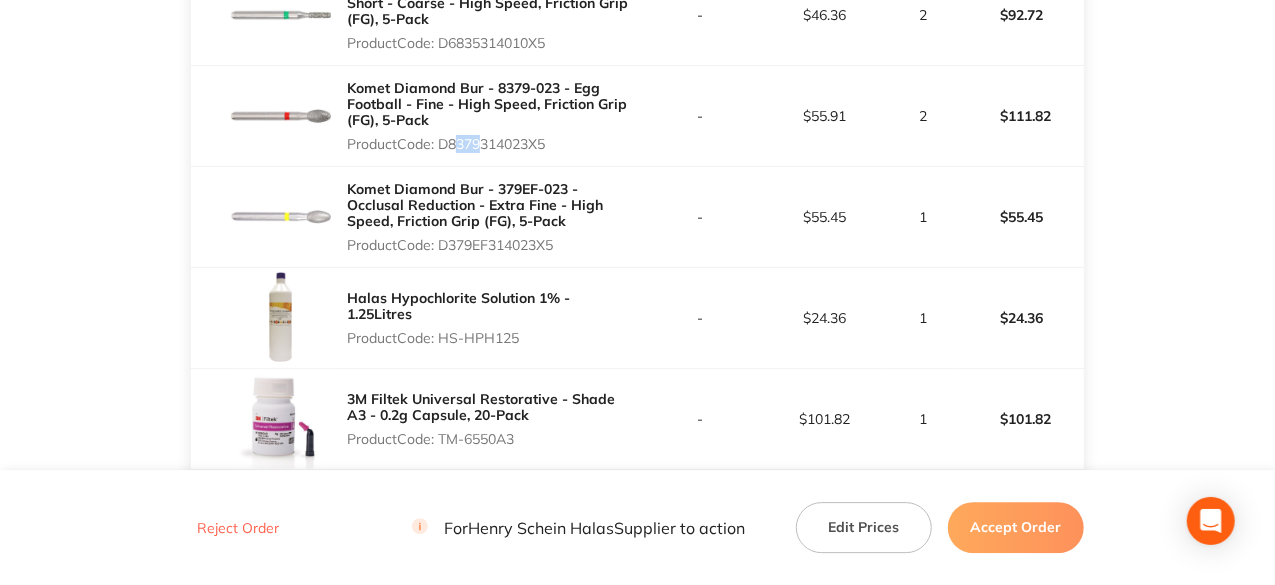 drag, startPoint x: 440, startPoint y: 239, endPoint x: 574, endPoint y: 248, distance: 134.3019 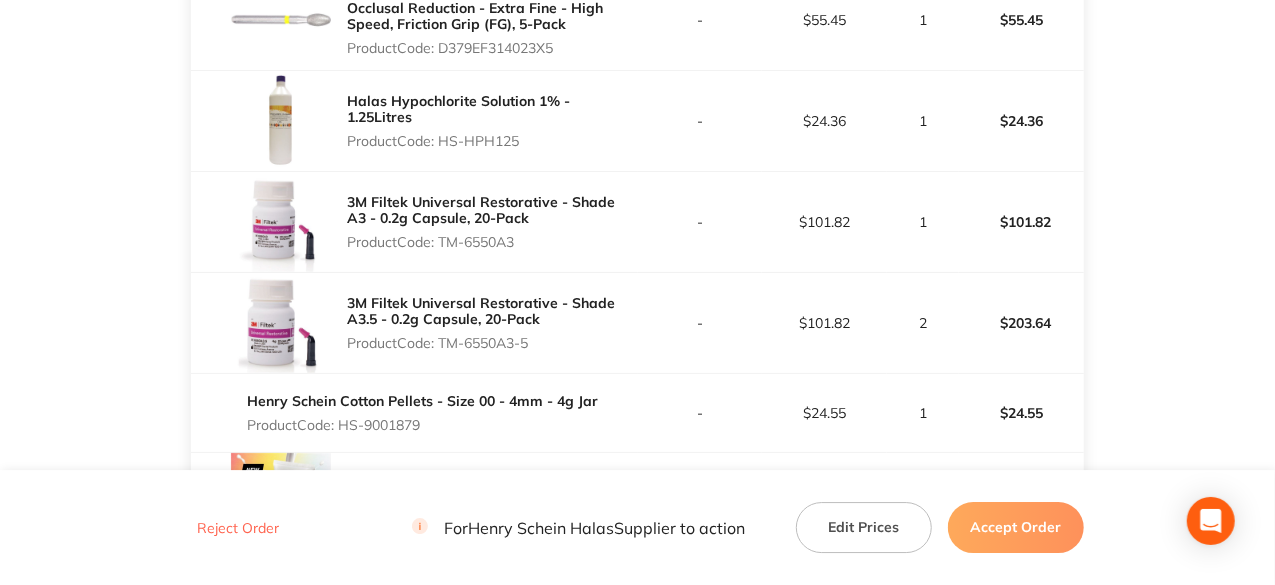 scroll, scrollTop: 2986, scrollLeft: 0, axis: vertical 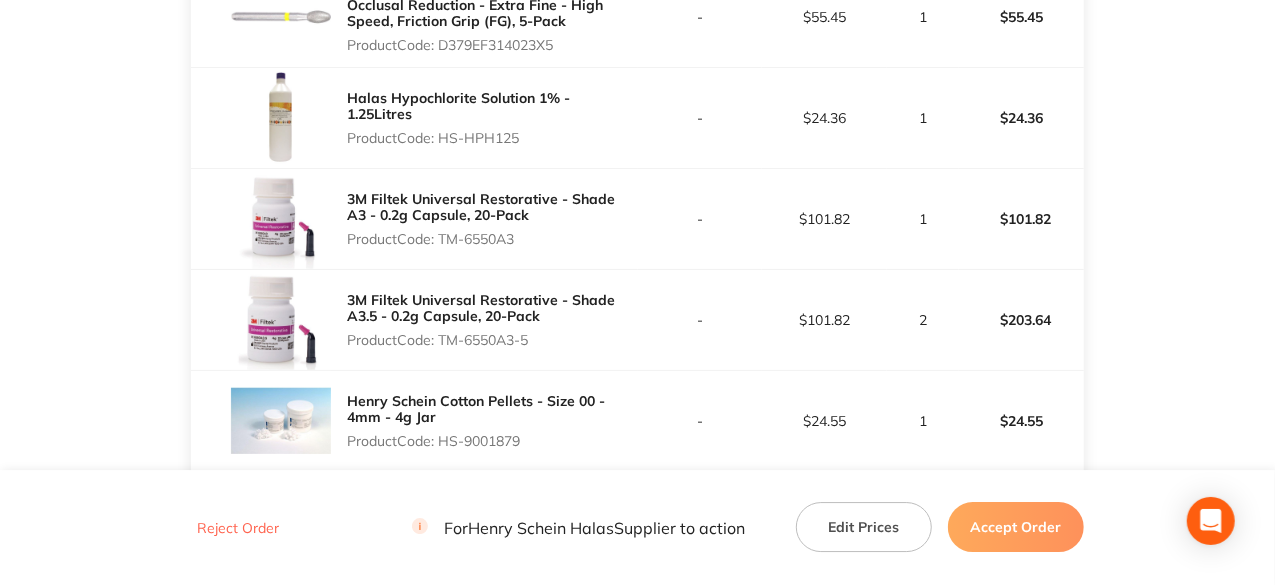 drag, startPoint x: 442, startPoint y: 129, endPoint x: 528, endPoint y: 127, distance: 86.023254 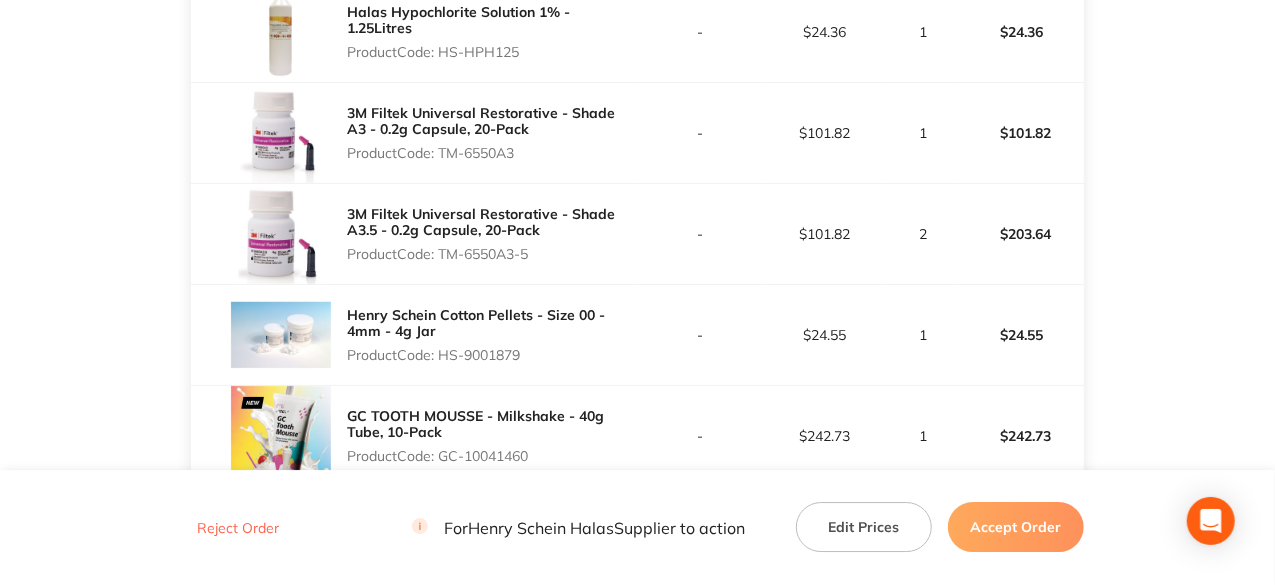 scroll, scrollTop: 3186, scrollLeft: 0, axis: vertical 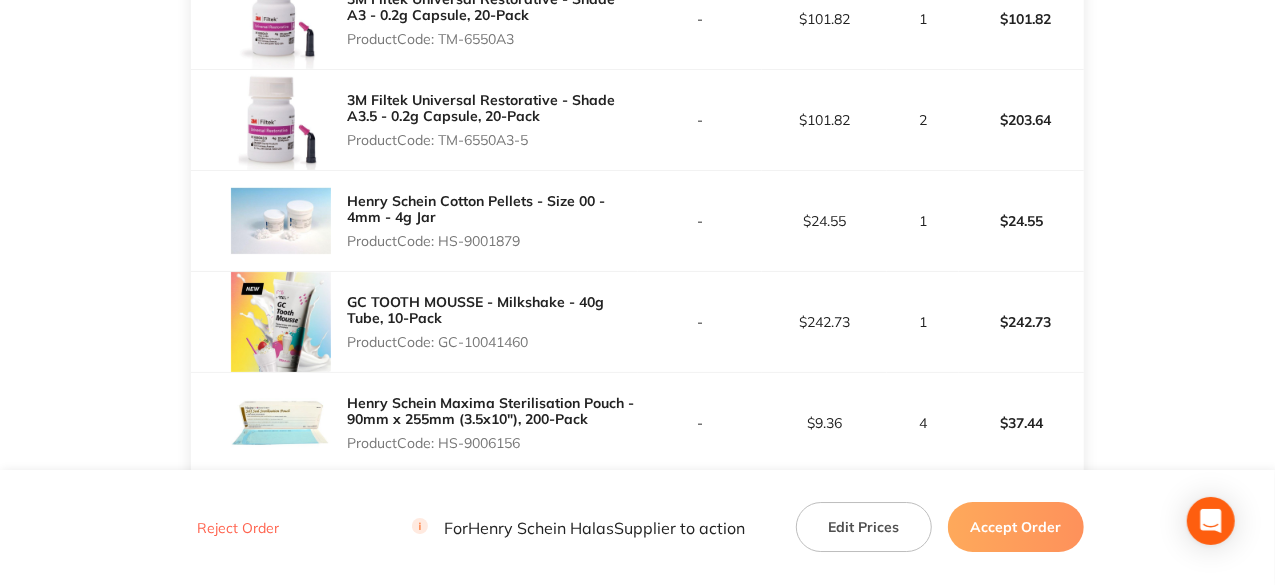 drag, startPoint x: 444, startPoint y: 232, endPoint x: 525, endPoint y: 239, distance: 81.3019 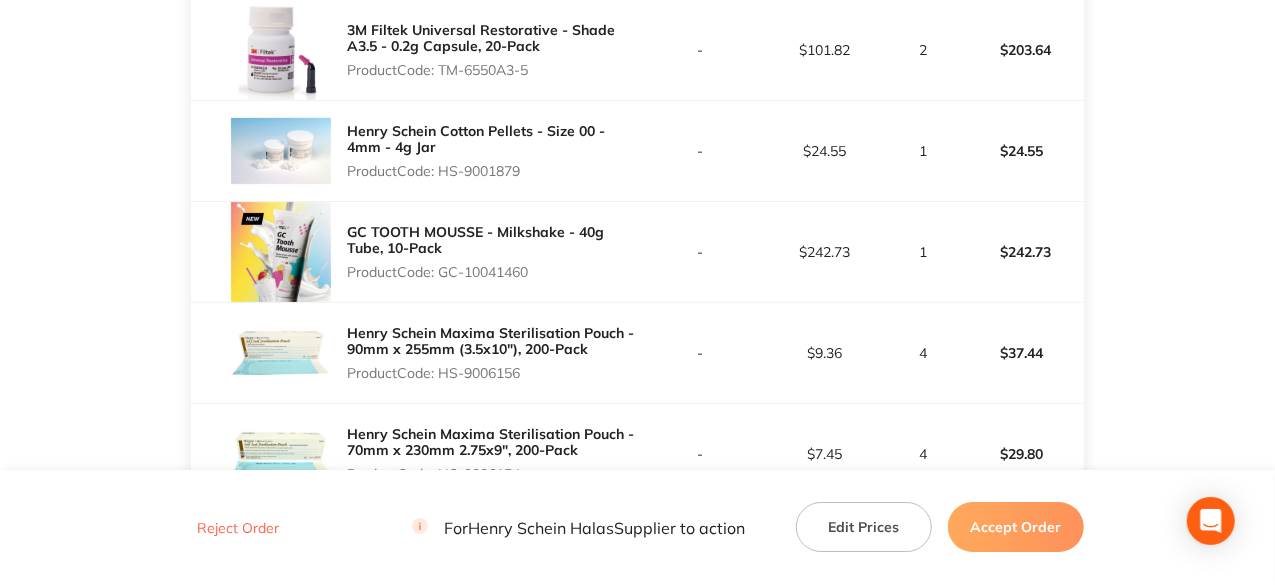 scroll, scrollTop: 3386, scrollLeft: 0, axis: vertical 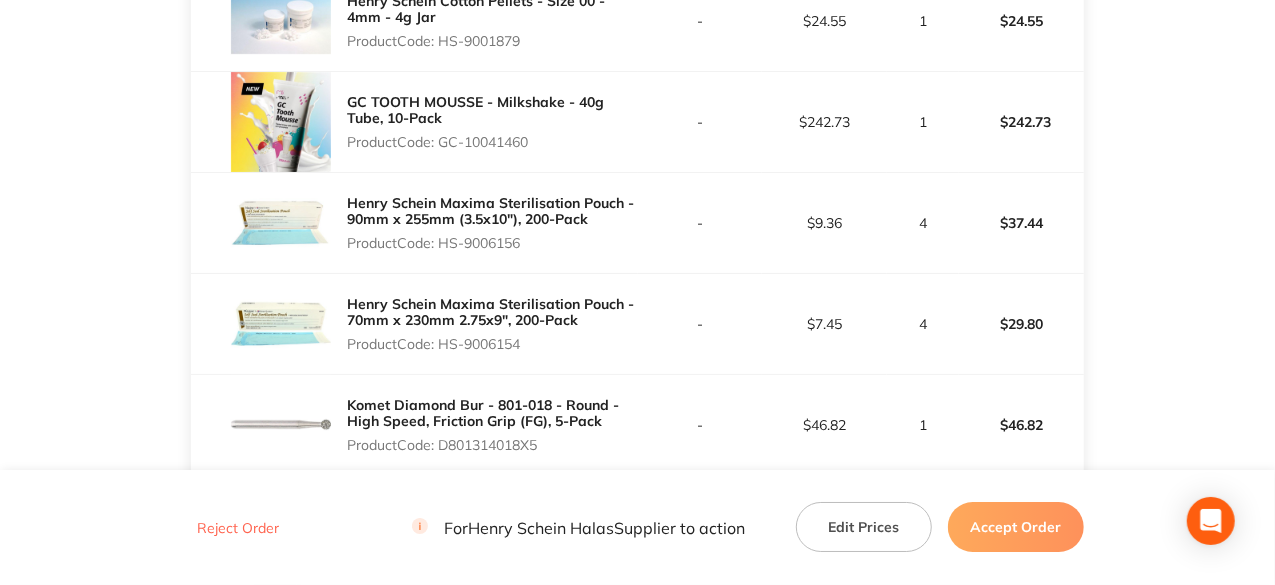 drag, startPoint x: 444, startPoint y: 137, endPoint x: 540, endPoint y: 139, distance: 96.02083 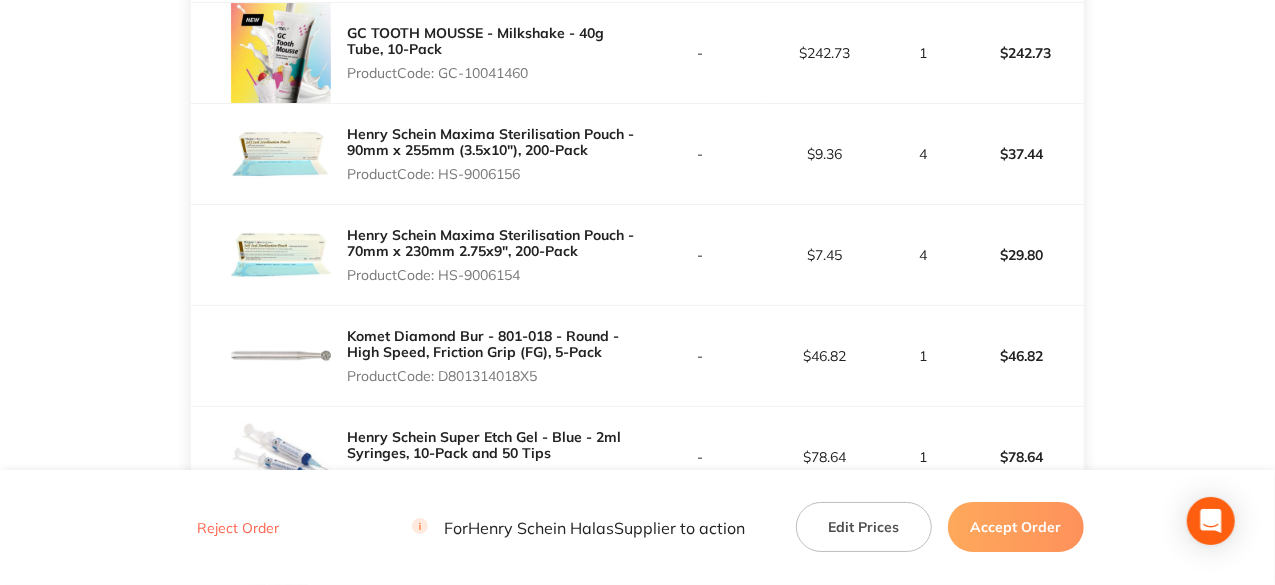 scroll, scrollTop: 3486, scrollLeft: 0, axis: vertical 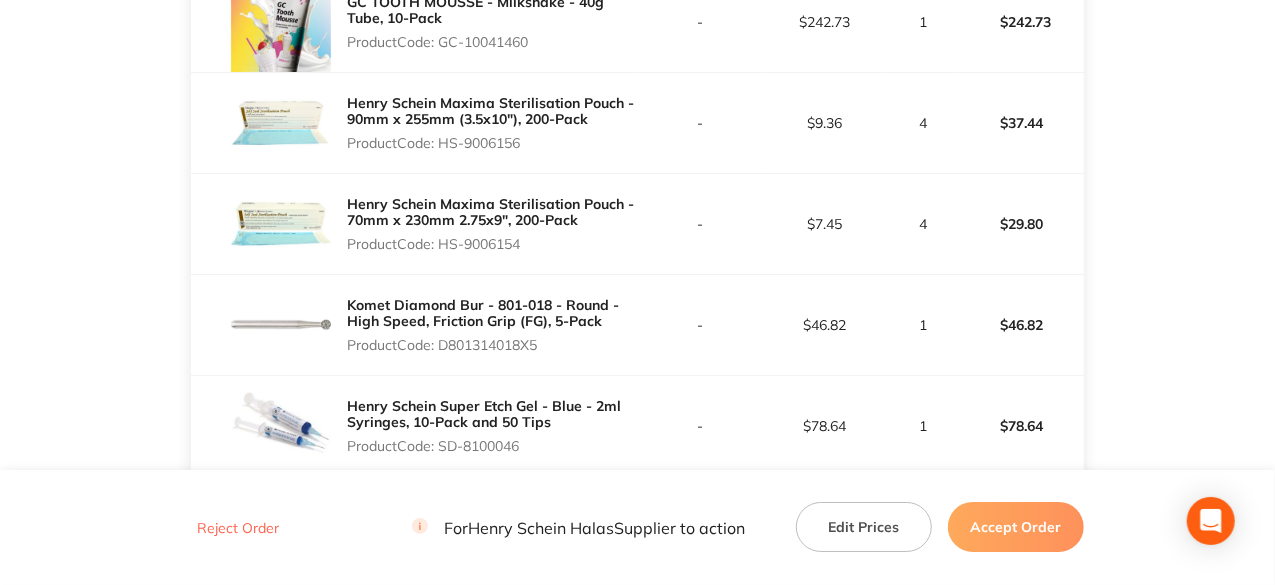 drag, startPoint x: 442, startPoint y: 237, endPoint x: 526, endPoint y: 237, distance: 84 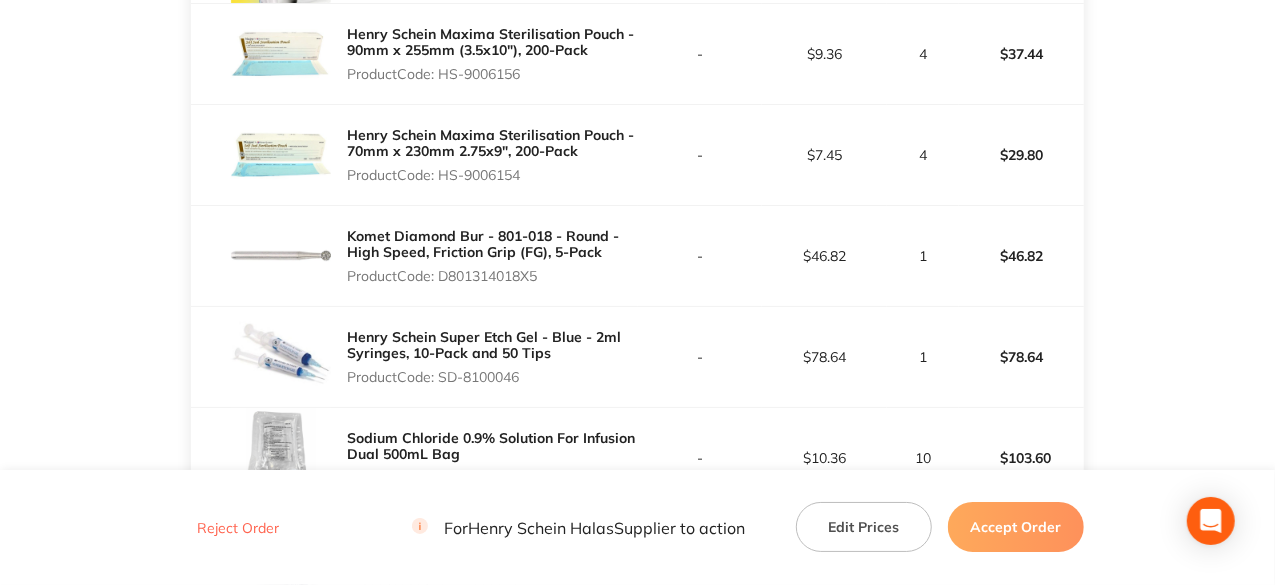 scroll, scrollTop: 3586, scrollLeft: 0, axis: vertical 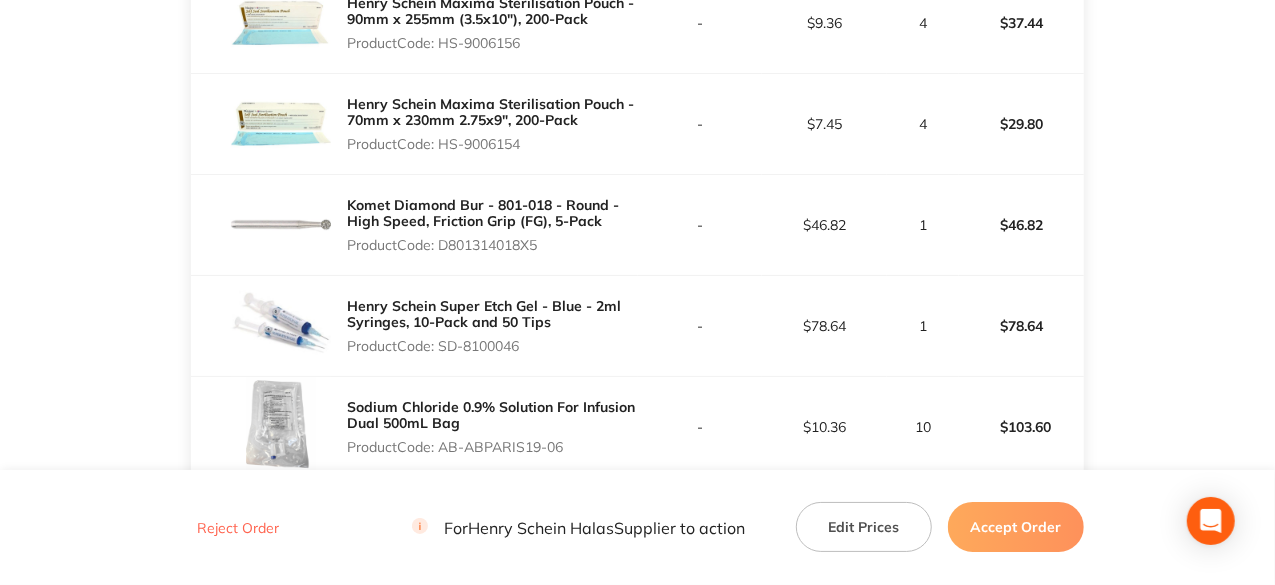 drag, startPoint x: 444, startPoint y: 238, endPoint x: 540, endPoint y: 241, distance: 96.04687 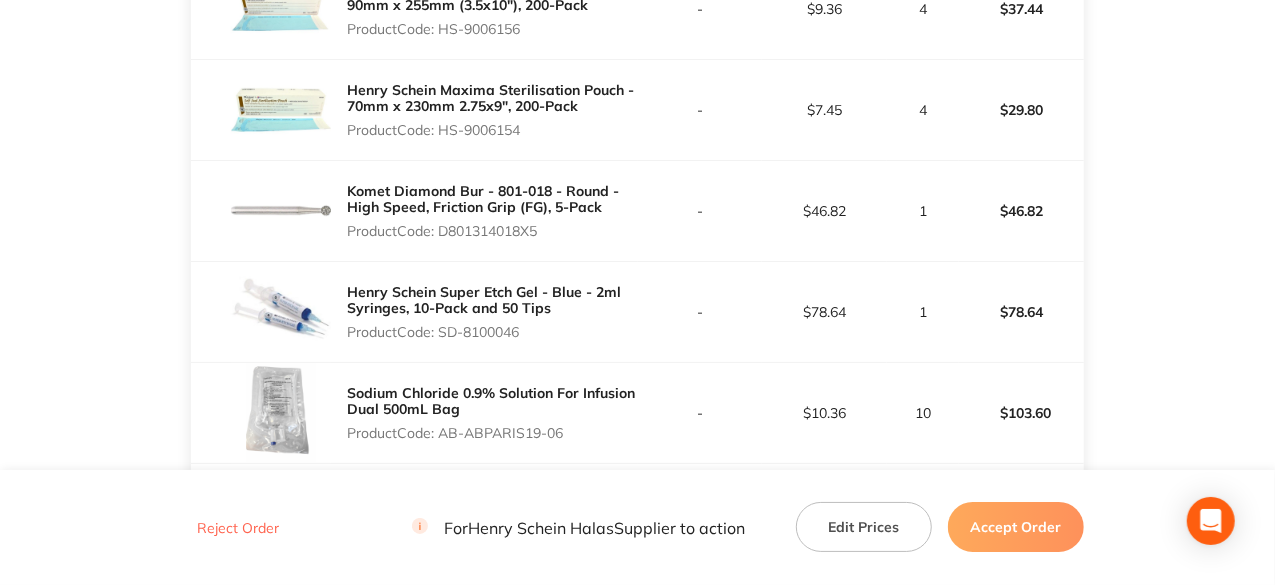 scroll, scrollTop: 3686, scrollLeft: 0, axis: vertical 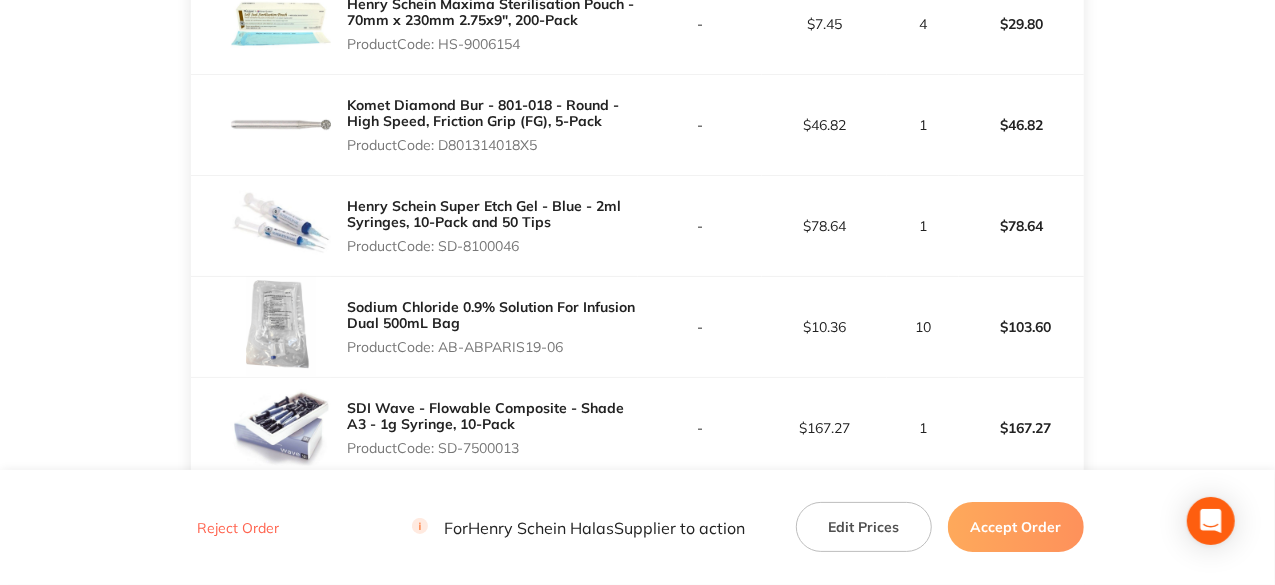 drag, startPoint x: 443, startPoint y: 334, endPoint x: 564, endPoint y: 337, distance: 121.037186 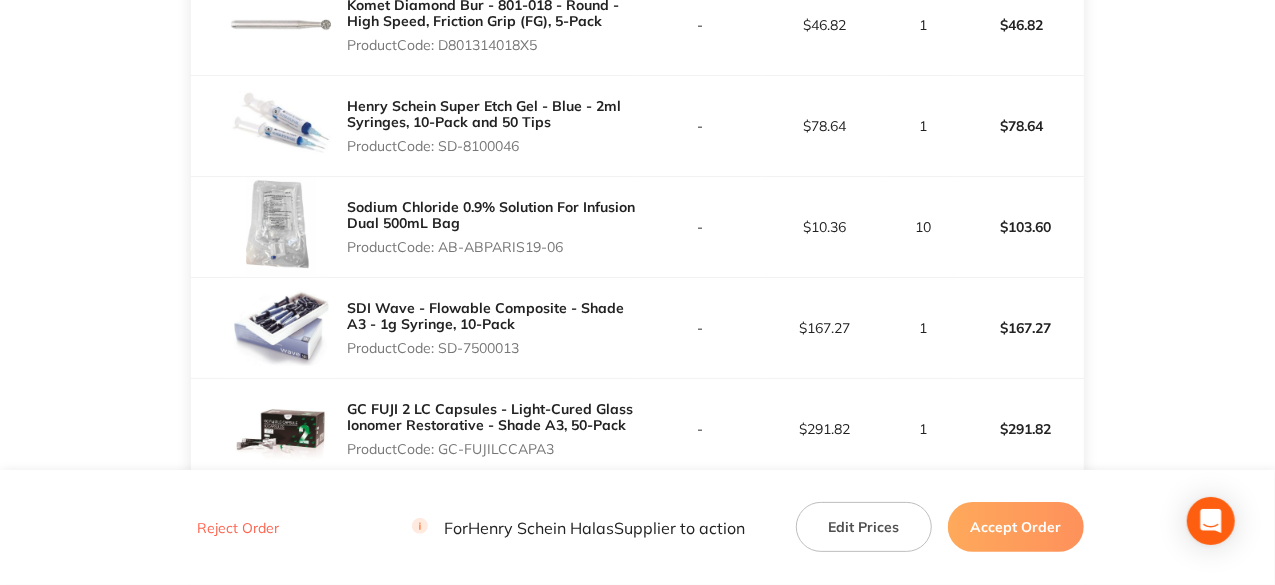 drag, startPoint x: 444, startPoint y: 337, endPoint x: 524, endPoint y: 335, distance: 80.024994 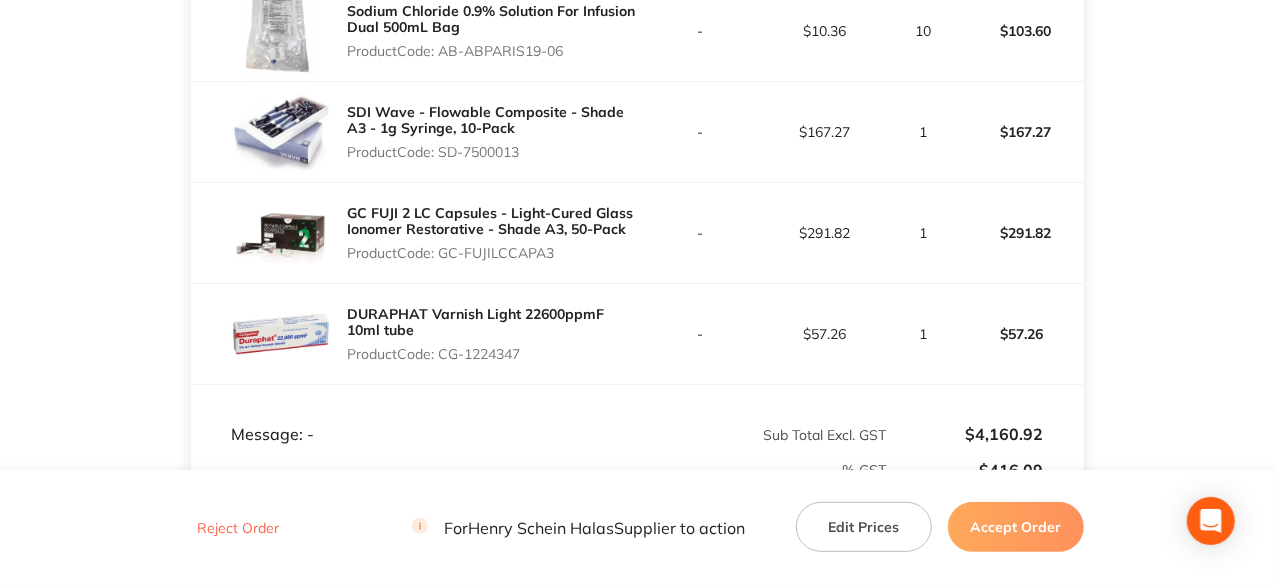 scroll, scrollTop: 3986, scrollLeft: 0, axis: vertical 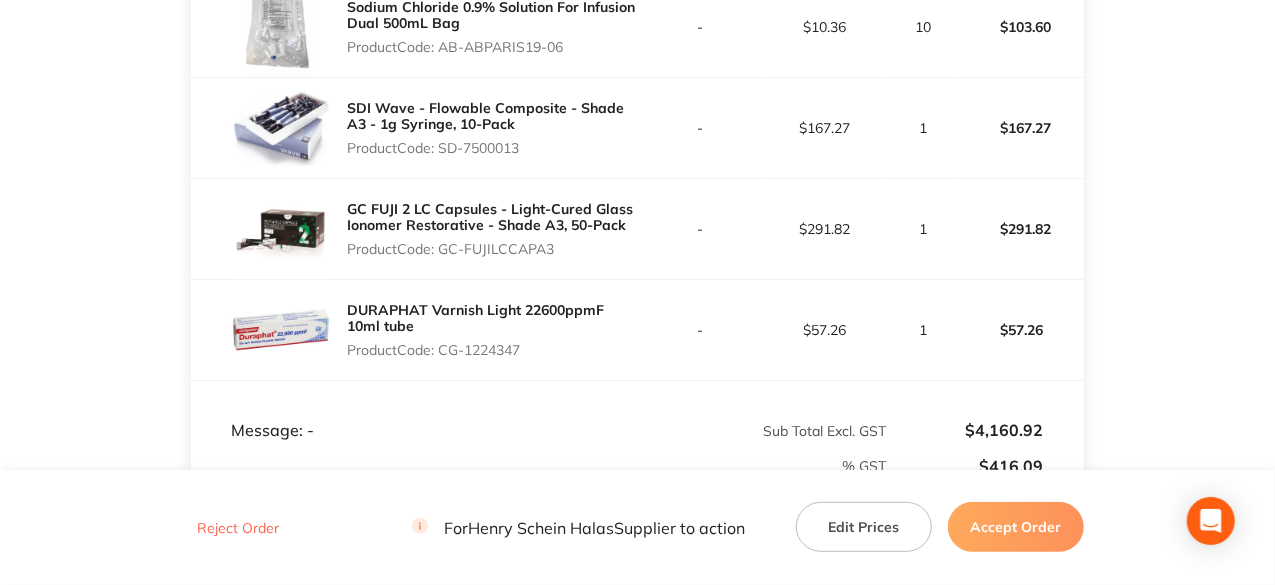 drag, startPoint x: 440, startPoint y: 239, endPoint x: 558, endPoint y: 237, distance: 118.016945 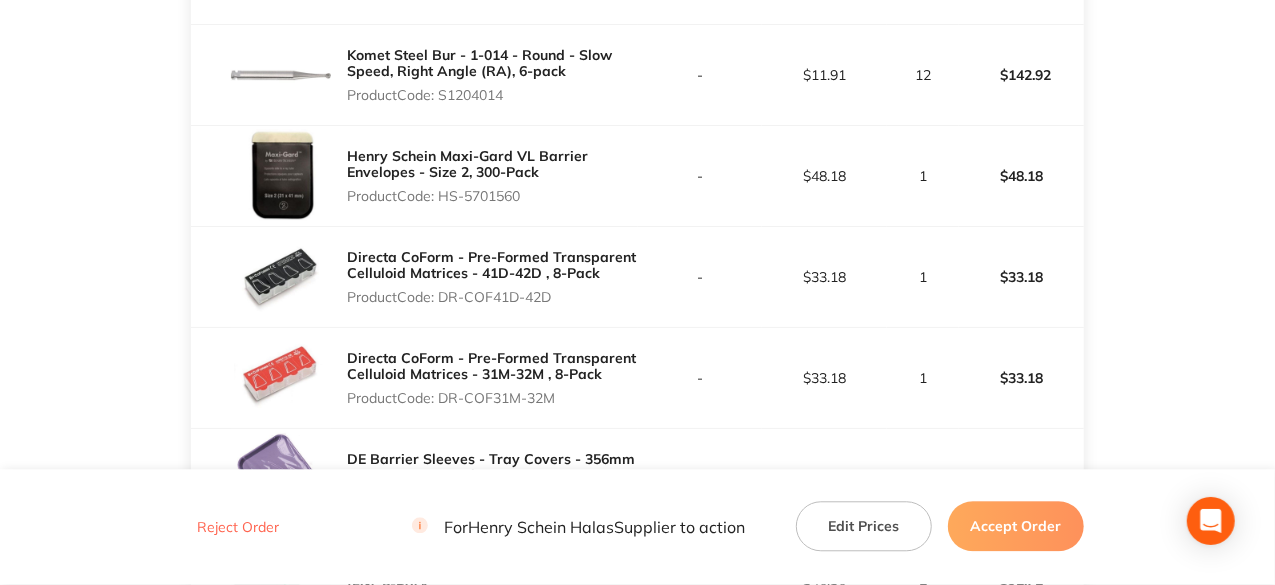scroll, scrollTop: 2086, scrollLeft: 0, axis: vertical 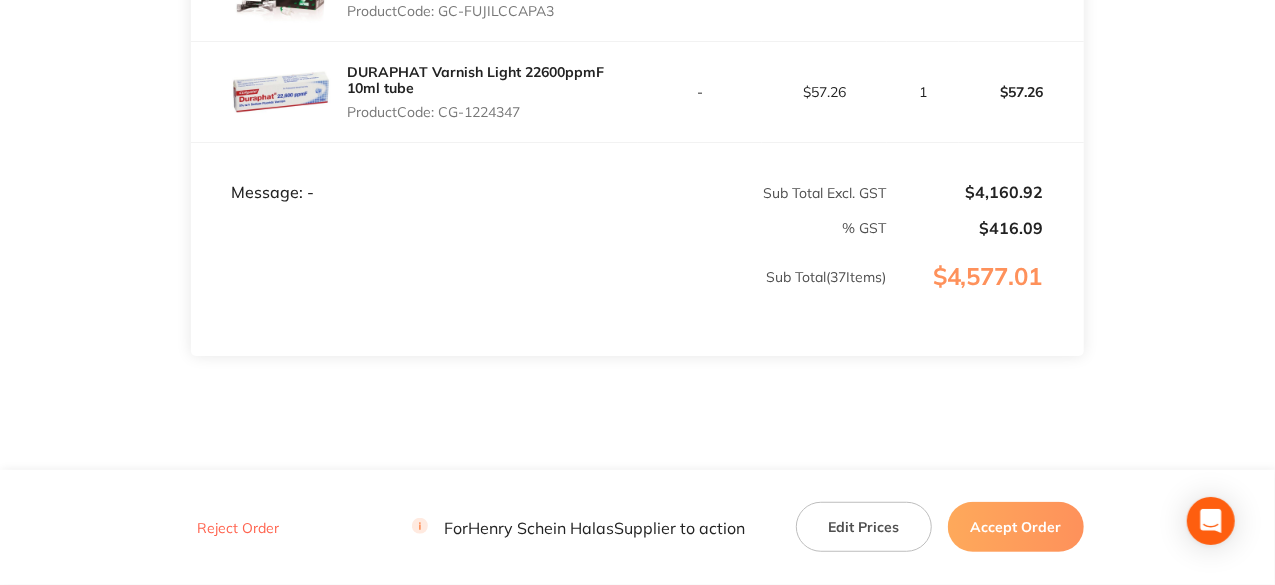 click on "Accept Order" at bounding box center (1016, 527) 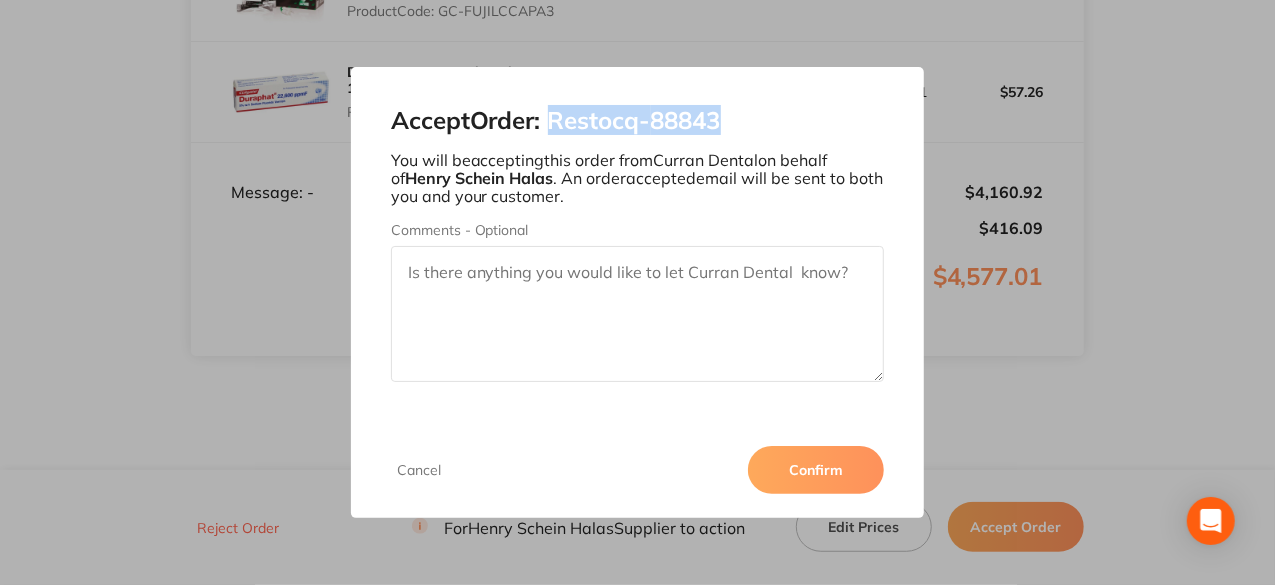 drag, startPoint x: 746, startPoint y: 117, endPoint x: 559, endPoint y: 126, distance: 187.21645 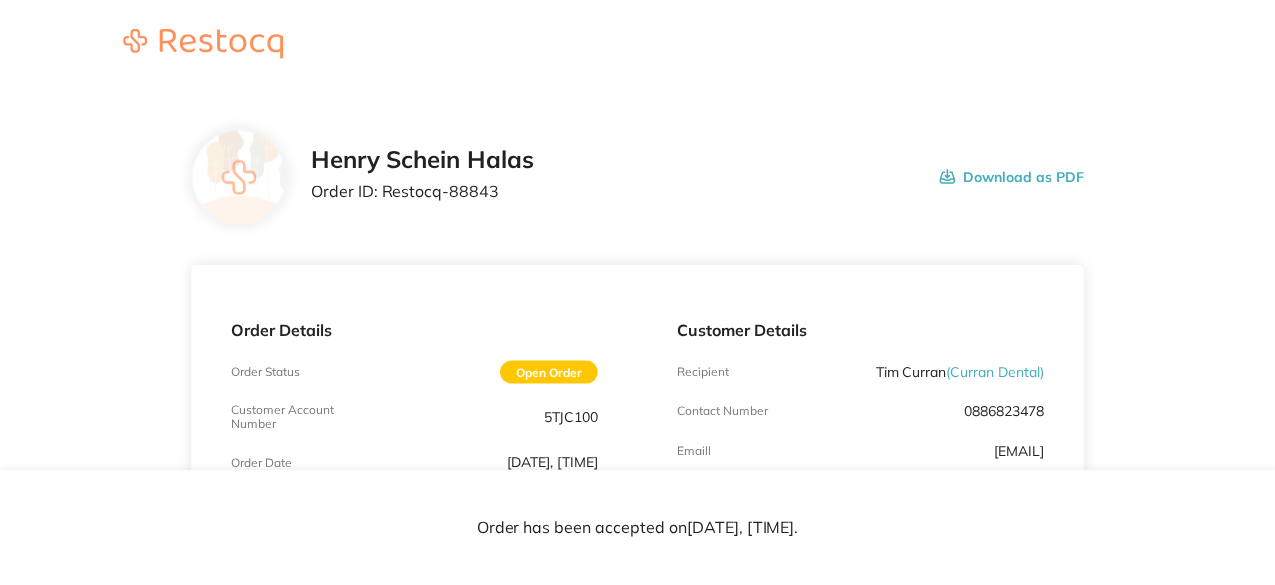 scroll, scrollTop: 0, scrollLeft: 0, axis: both 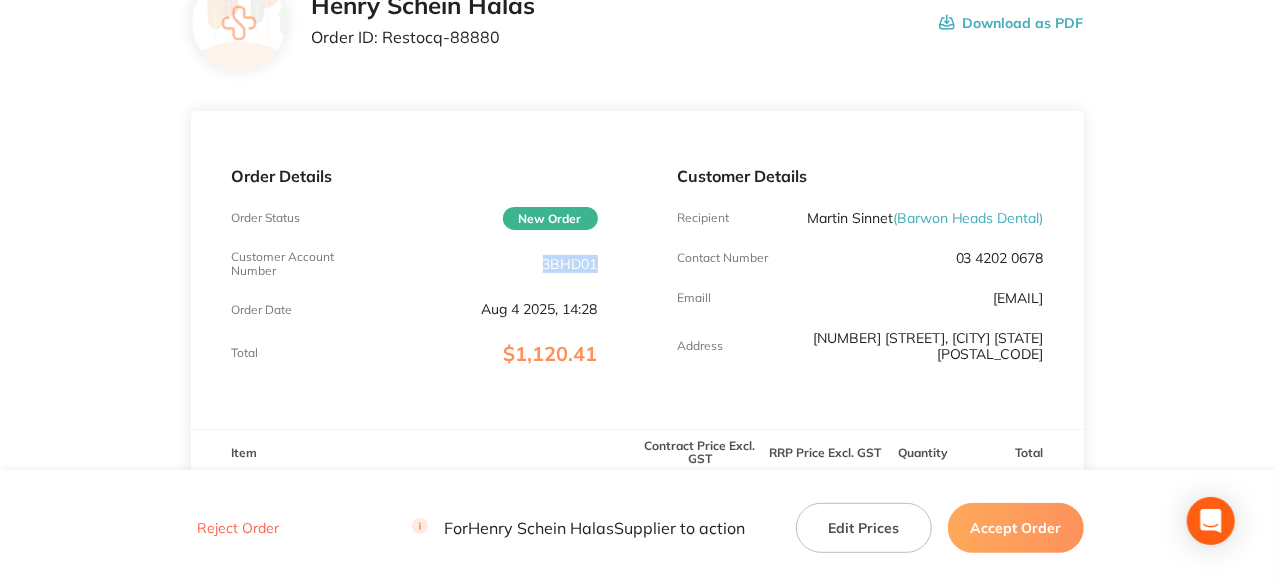 drag, startPoint x: 606, startPoint y: 265, endPoint x: 542, endPoint y: 263, distance: 64.03124 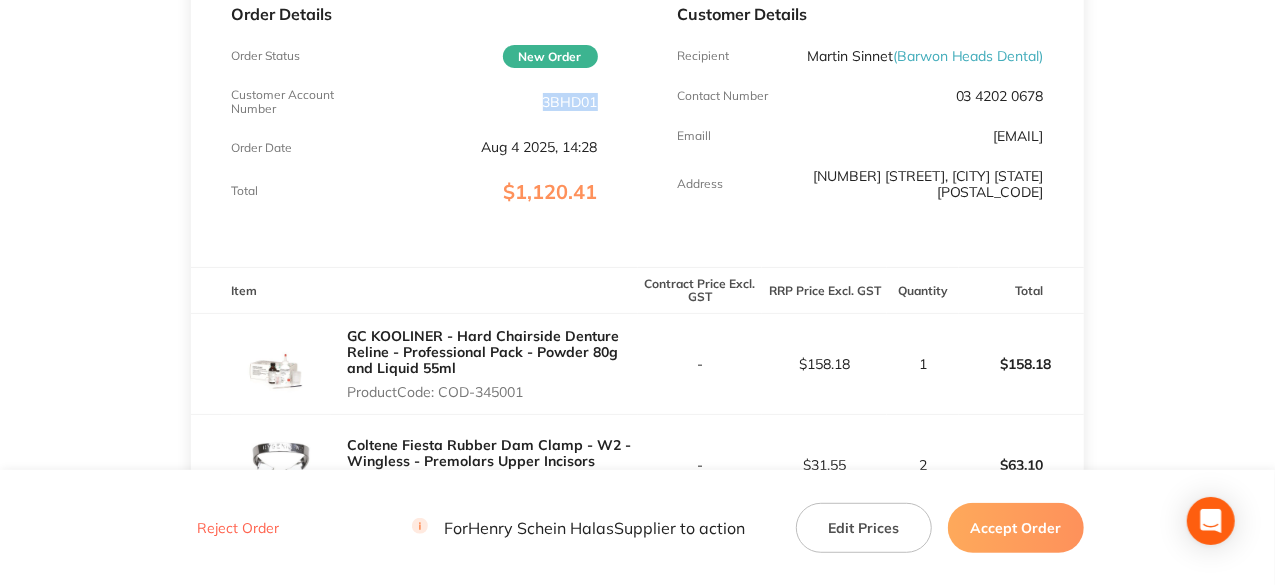 scroll, scrollTop: 454, scrollLeft: 0, axis: vertical 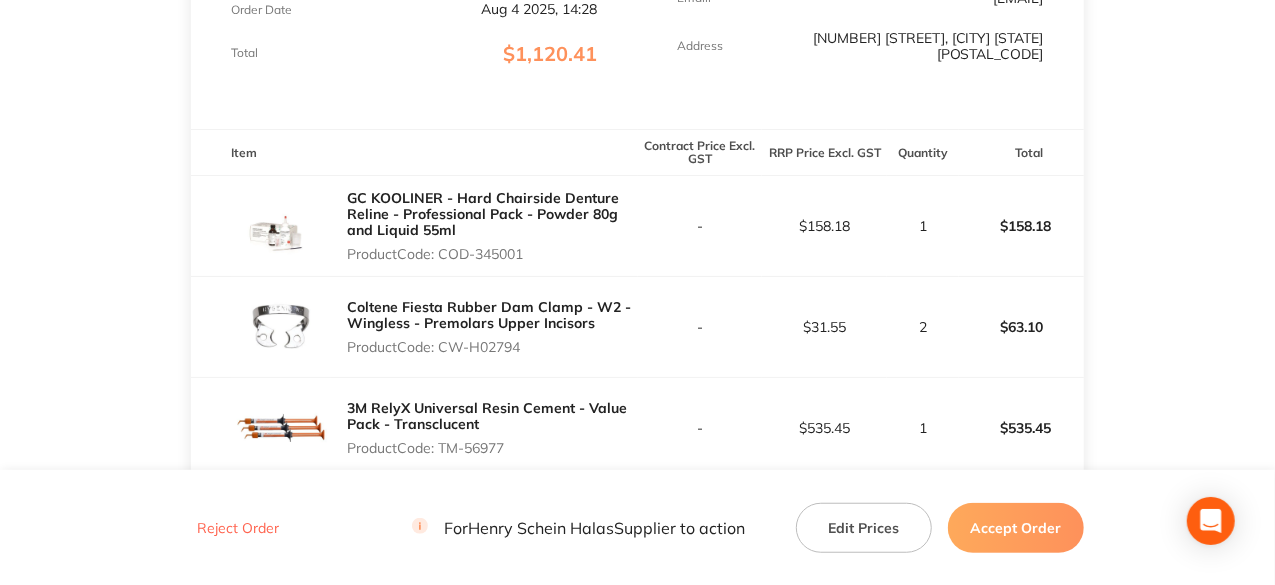 drag, startPoint x: 442, startPoint y: 256, endPoint x: 526, endPoint y: 254, distance: 84.0238 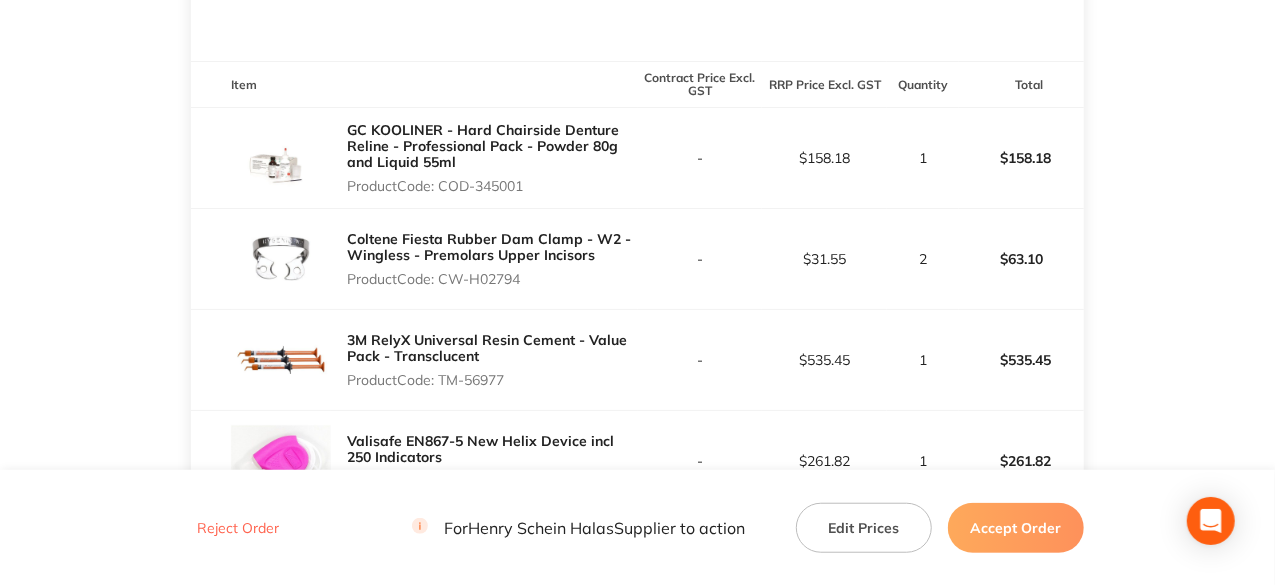scroll, scrollTop: 554, scrollLeft: 0, axis: vertical 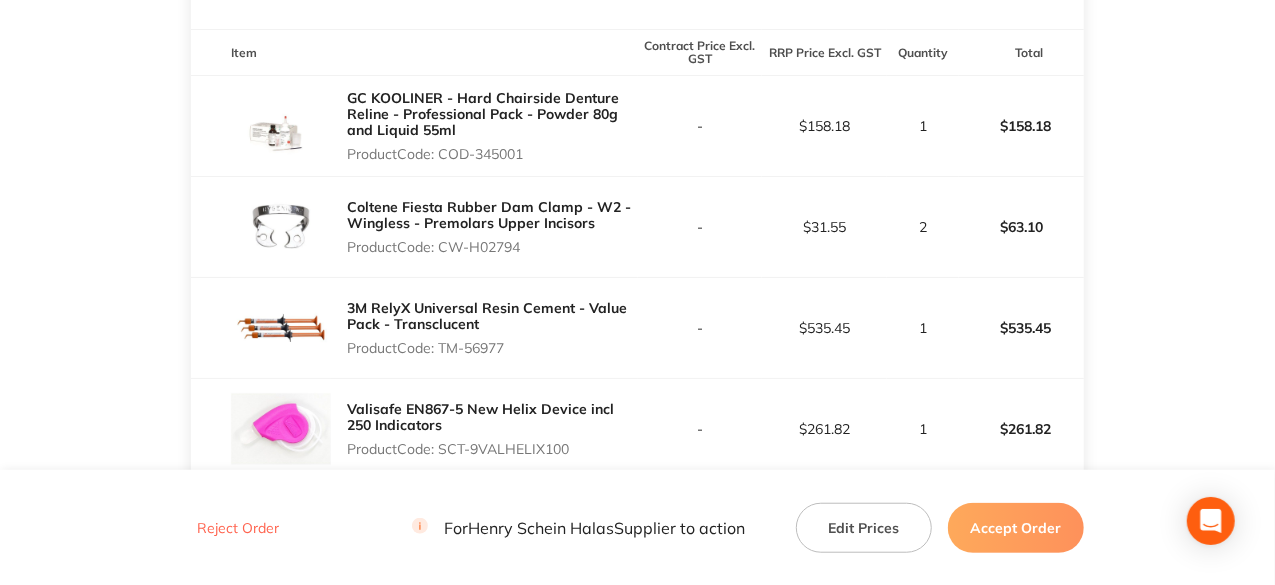 drag, startPoint x: 443, startPoint y: 344, endPoint x: 513, endPoint y: 342, distance: 70.028564 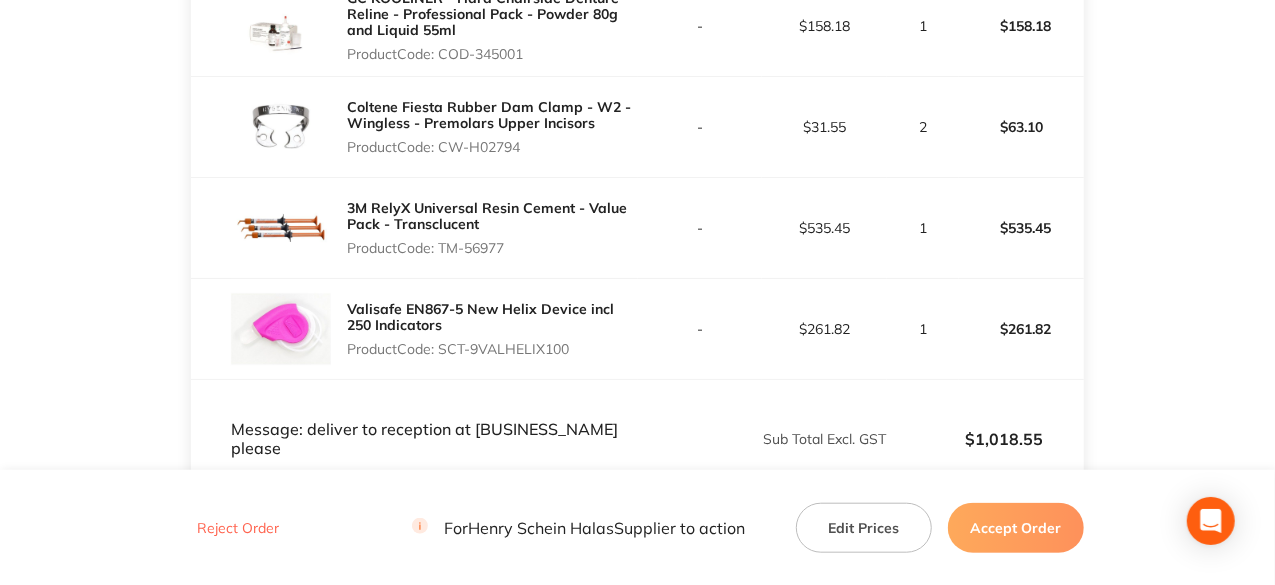 drag, startPoint x: 443, startPoint y: 345, endPoint x: 577, endPoint y: 348, distance: 134.03358 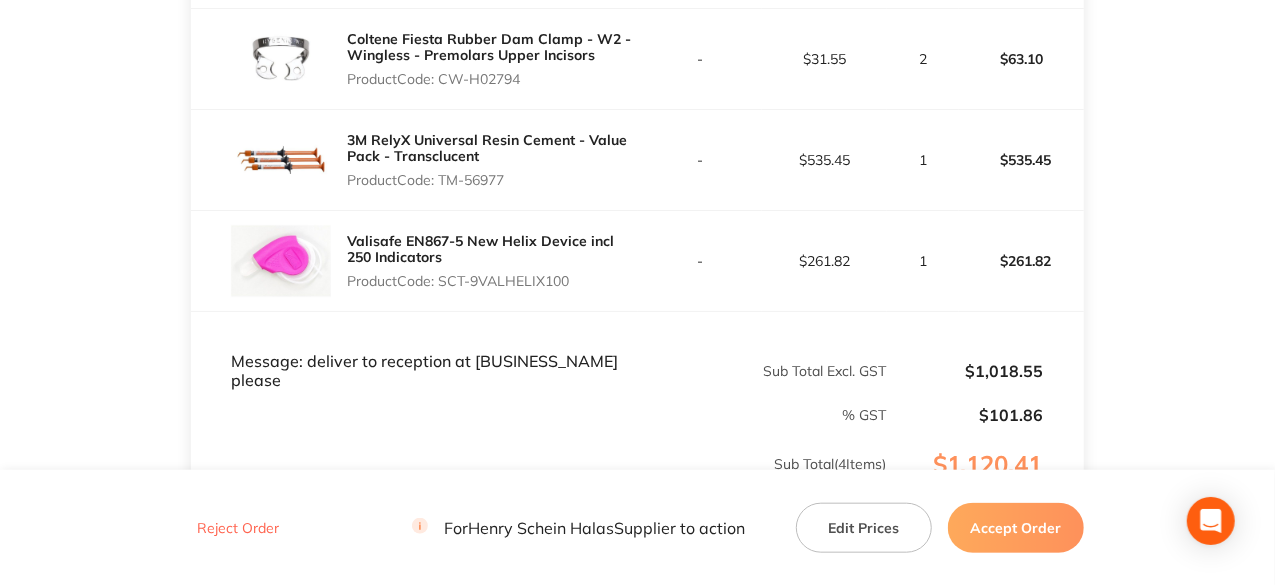 scroll, scrollTop: 754, scrollLeft: 0, axis: vertical 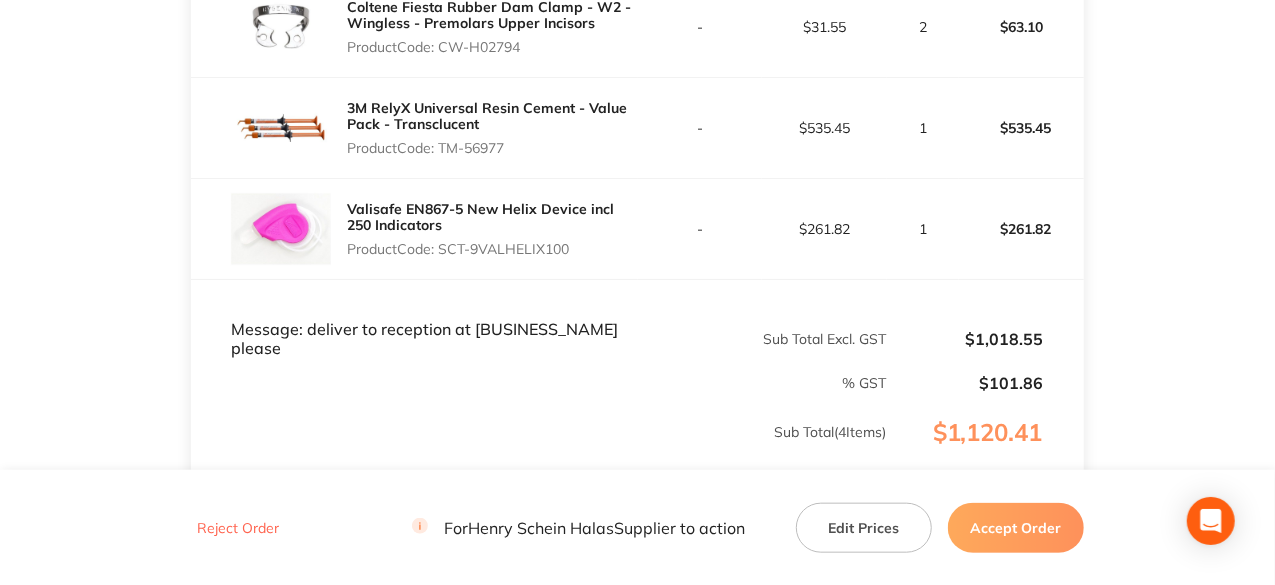 copy on "SCT-9VALHELIX100" 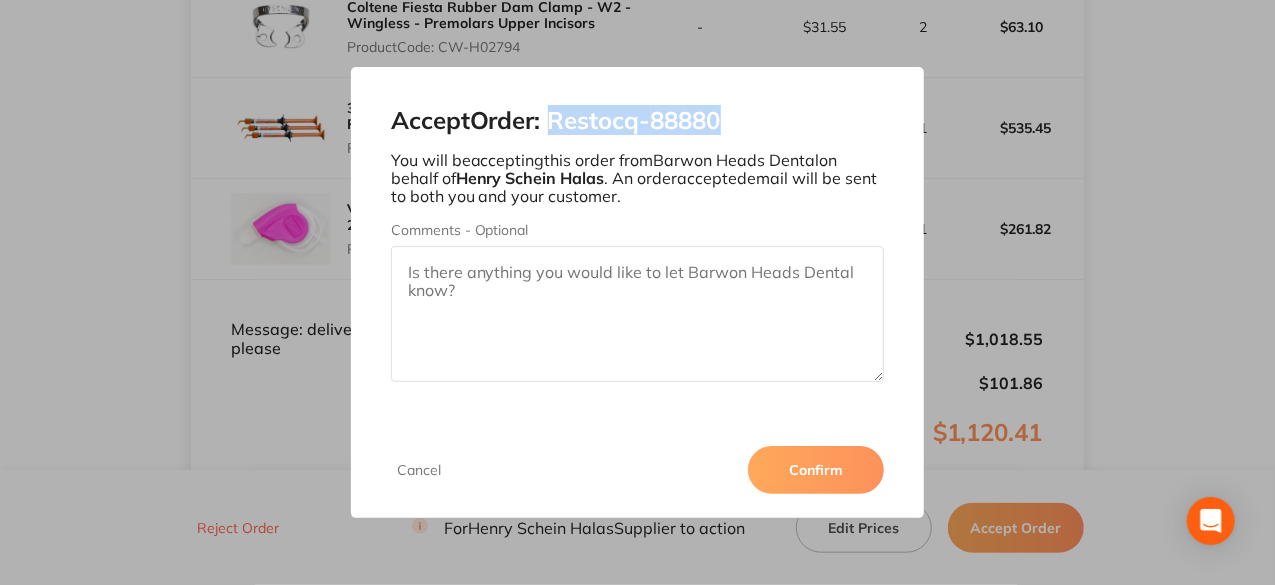 drag, startPoint x: 727, startPoint y: 122, endPoint x: 555, endPoint y: 126, distance: 172.04651 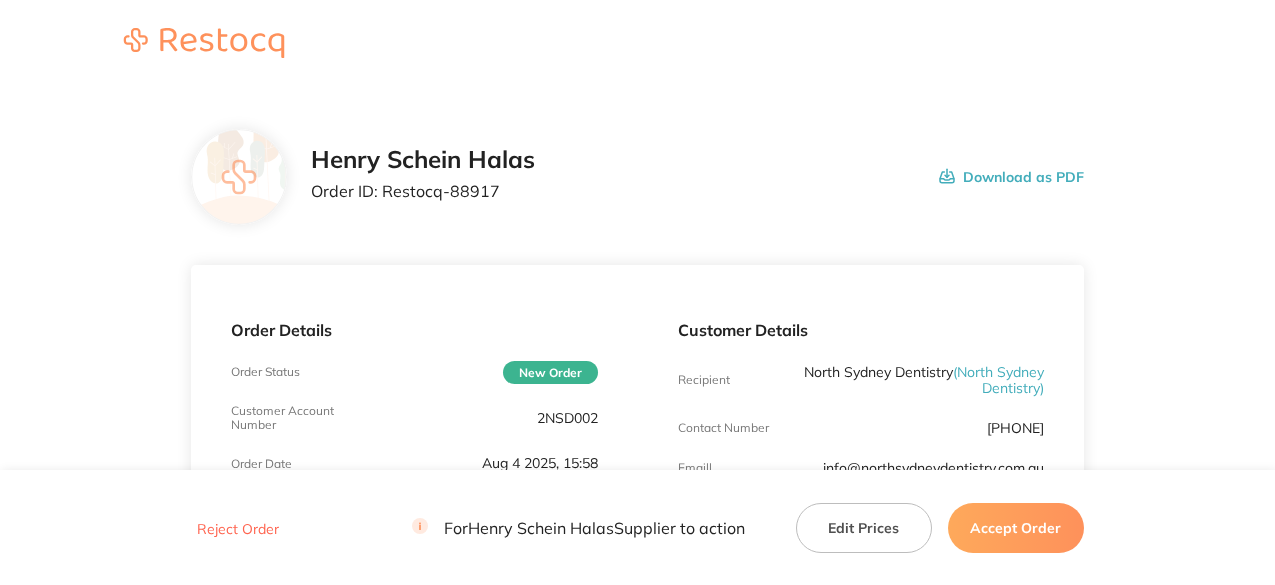 scroll, scrollTop: 0, scrollLeft: 0, axis: both 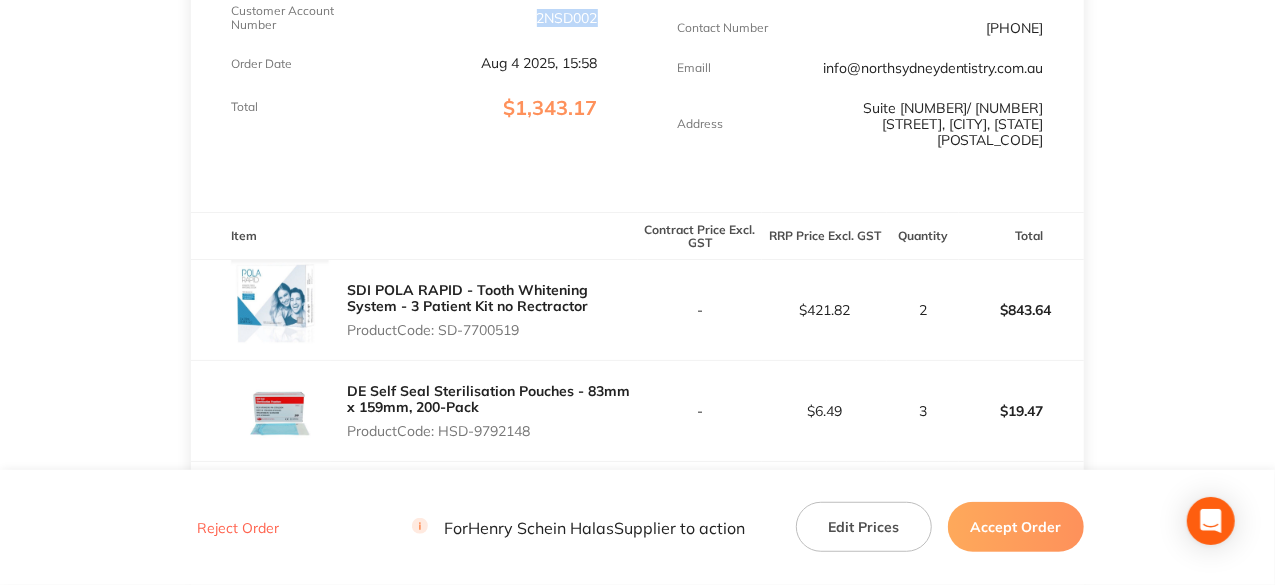 drag, startPoint x: 602, startPoint y: 13, endPoint x: 534, endPoint y: 19, distance: 68.26419 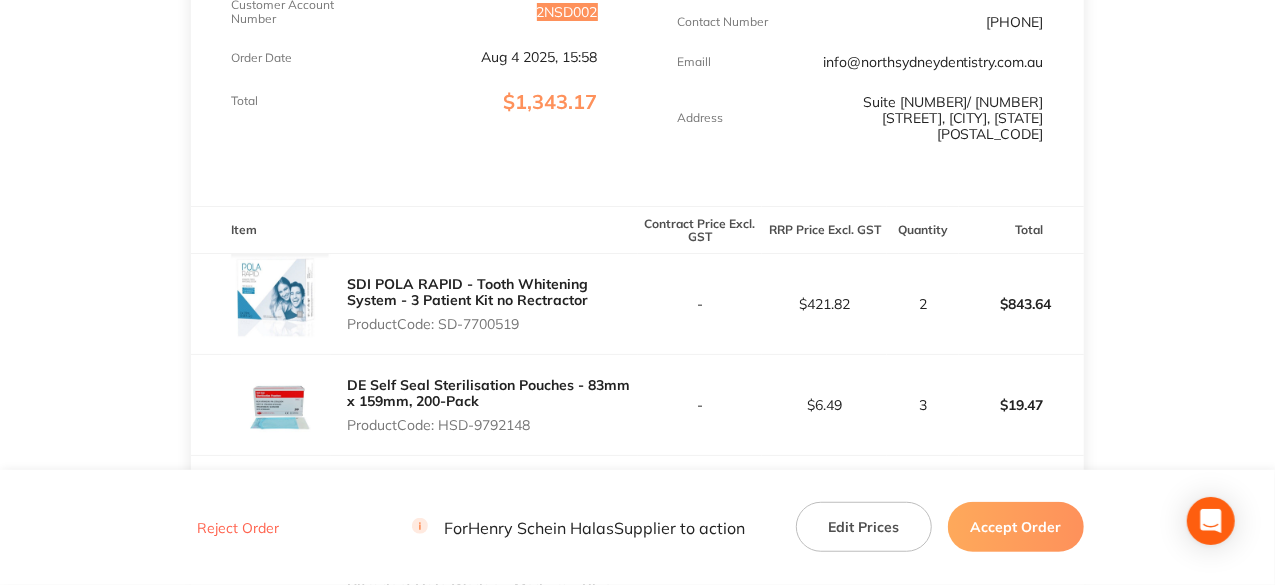 scroll, scrollTop: 500, scrollLeft: 0, axis: vertical 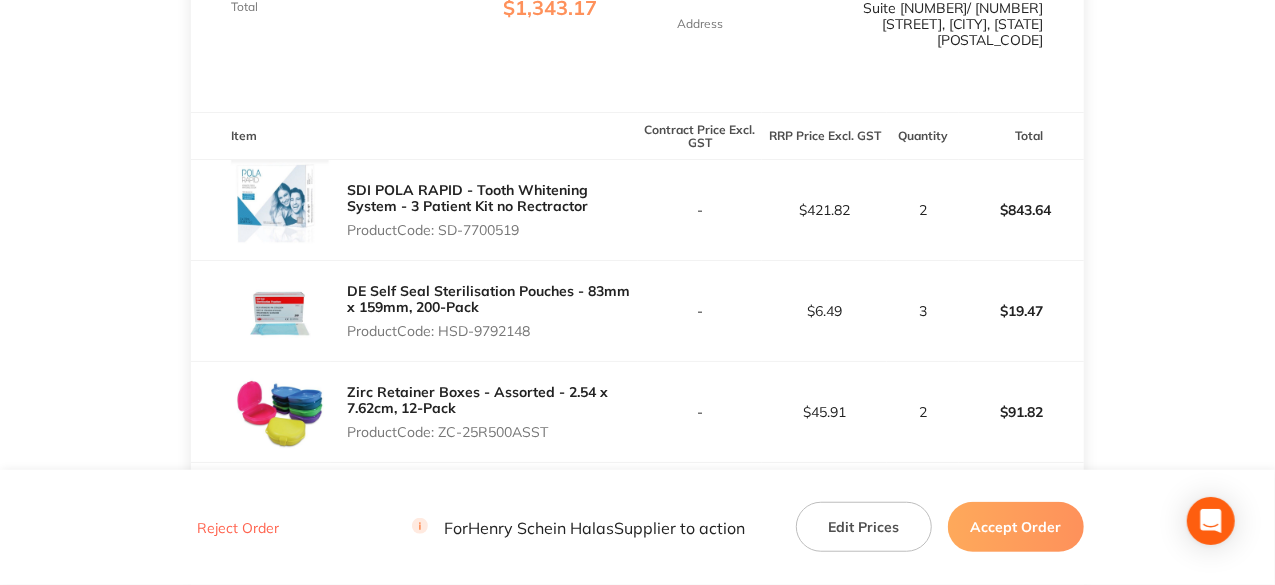 drag, startPoint x: 442, startPoint y: 215, endPoint x: 530, endPoint y: 221, distance: 88.20431 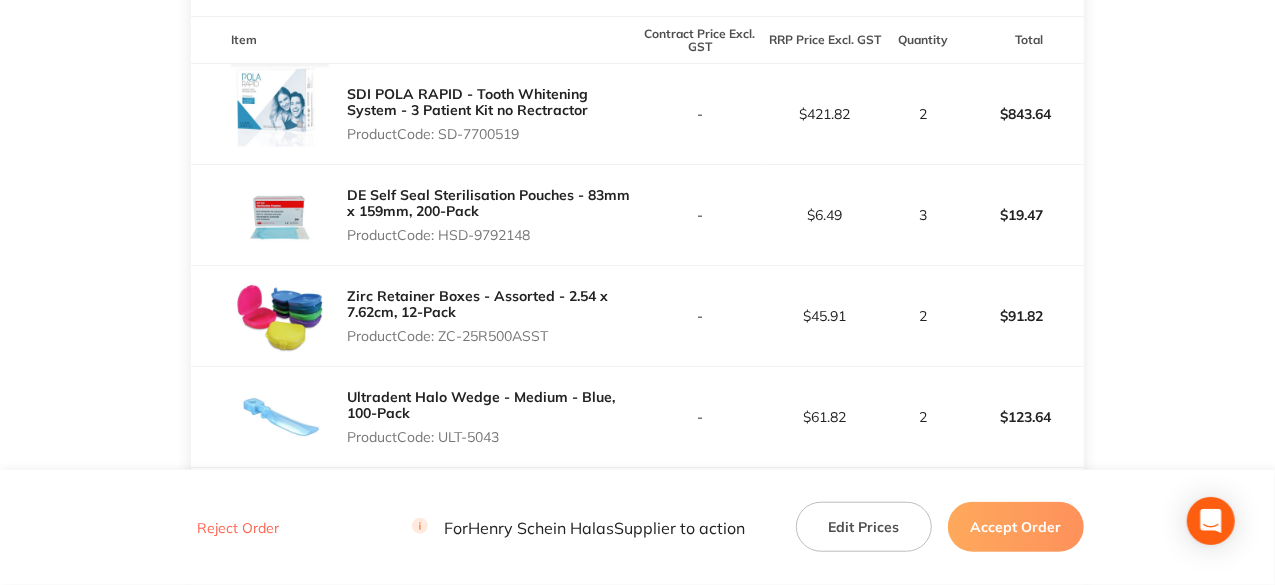 scroll, scrollTop: 700, scrollLeft: 0, axis: vertical 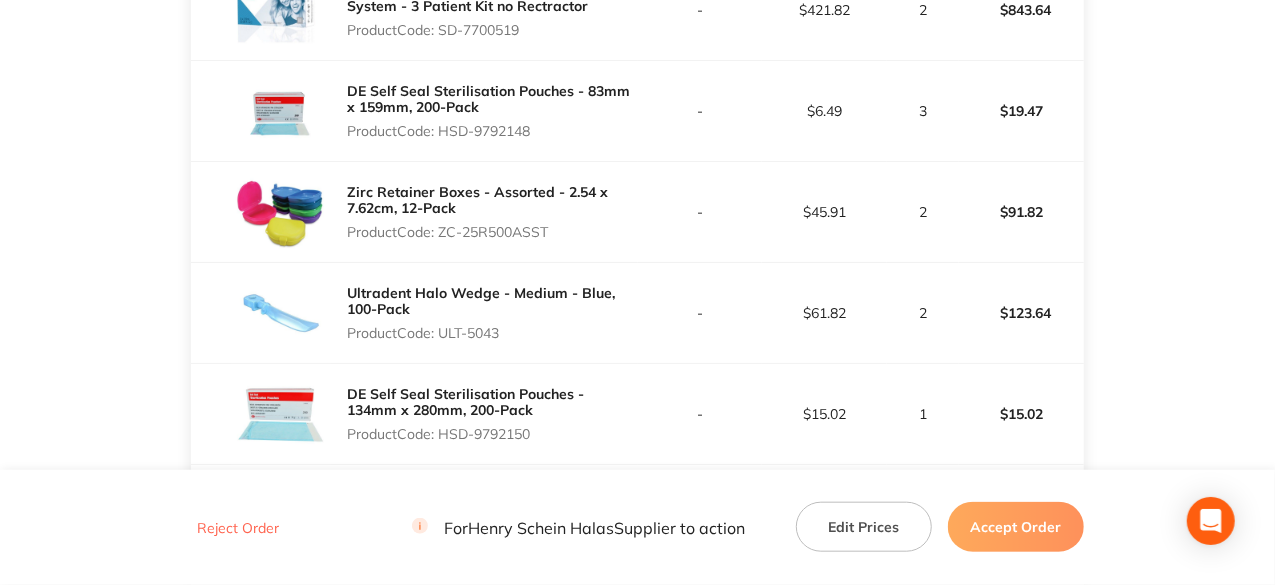 drag, startPoint x: 442, startPoint y: 216, endPoint x: 550, endPoint y: 216, distance: 108 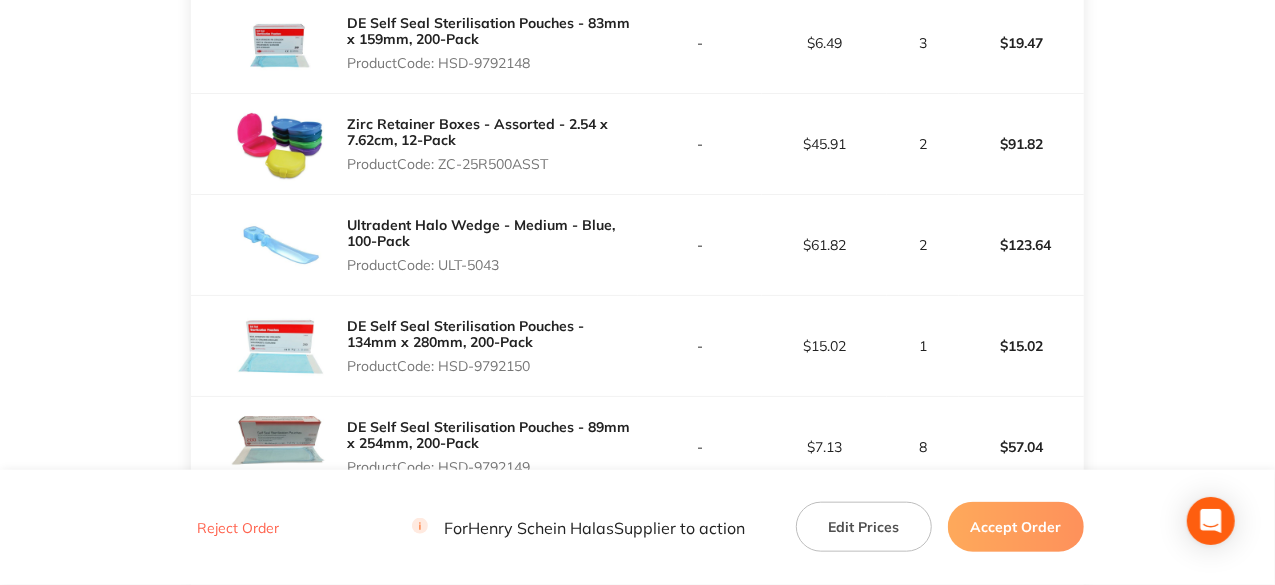 scroll, scrollTop: 800, scrollLeft: 0, axis: vertical 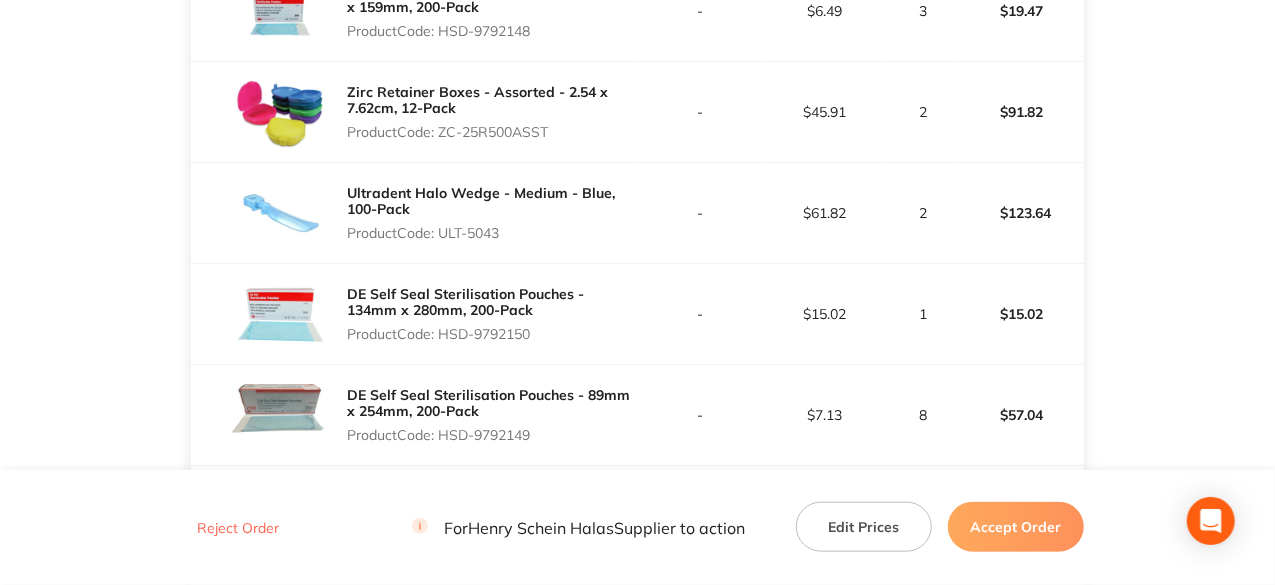 drag, startPoint x: 442, startPoint y: 316, endPoint x: 537, endPoint y: 319, distance: 95.047356 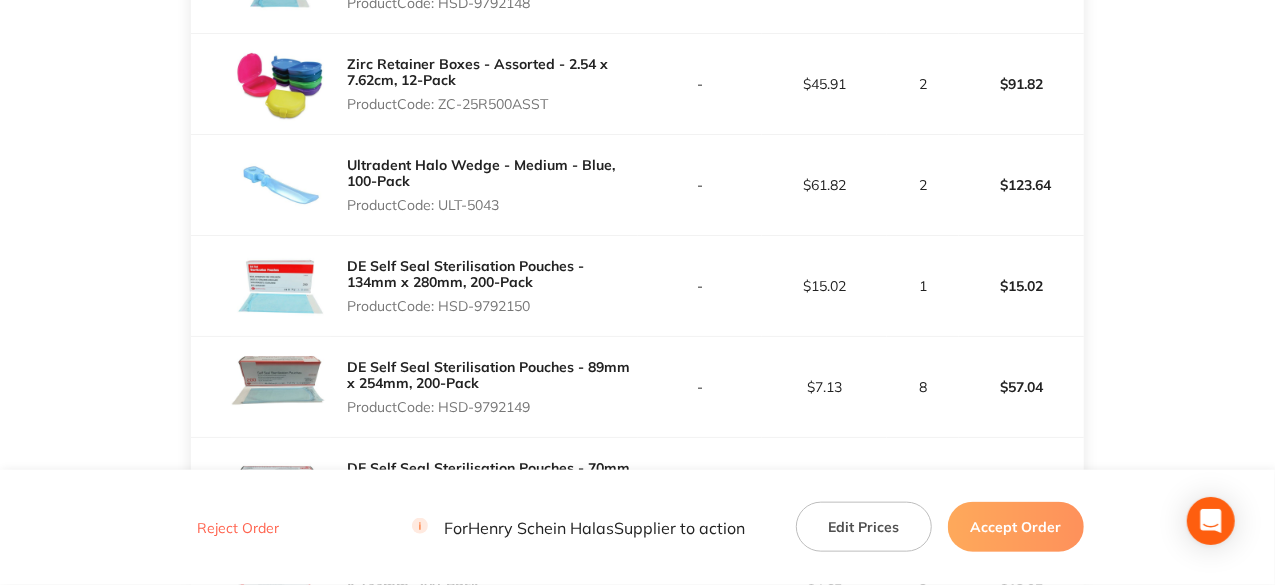 scroll, scrollTop: 1000, scrollLeft: 0, axis: vertical 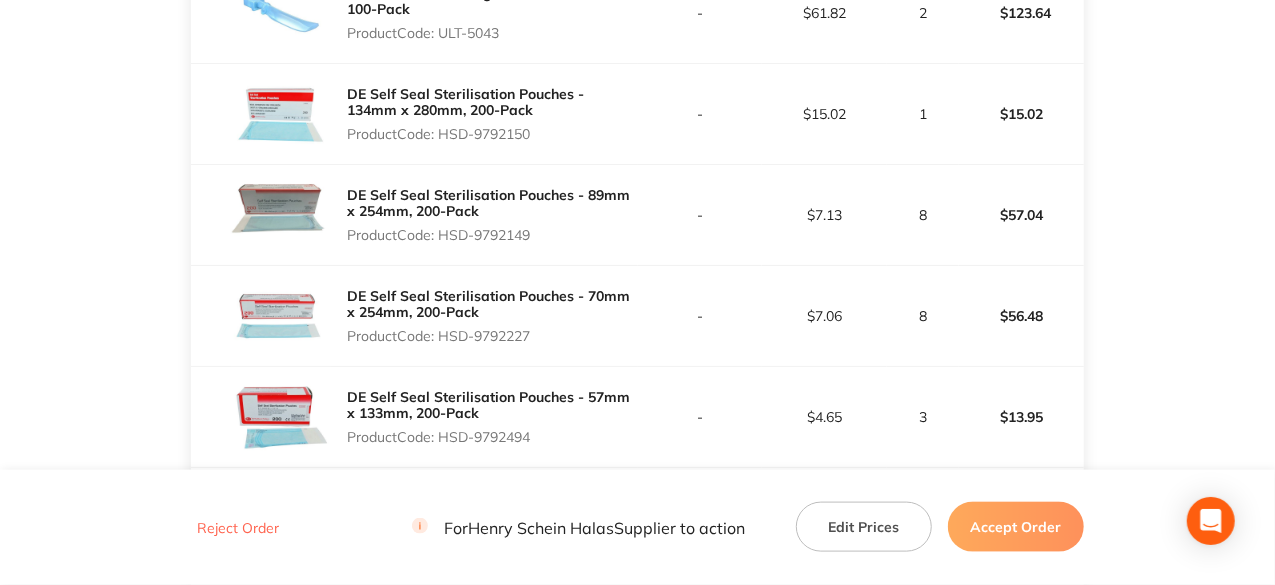 drag, startPoint x: 445, startPoint y: 221, endPoint x: 532, endPoint y: 220, distance: 87.005745 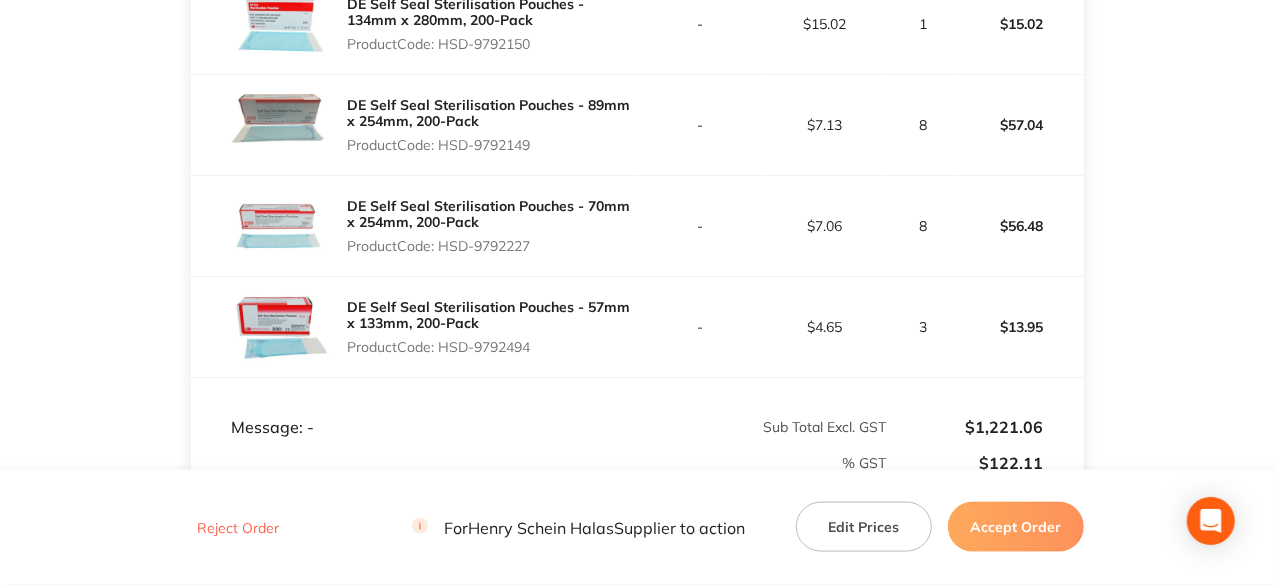 scroll, scrollTop: 1200, scrollLeft: 0, axis: vertical 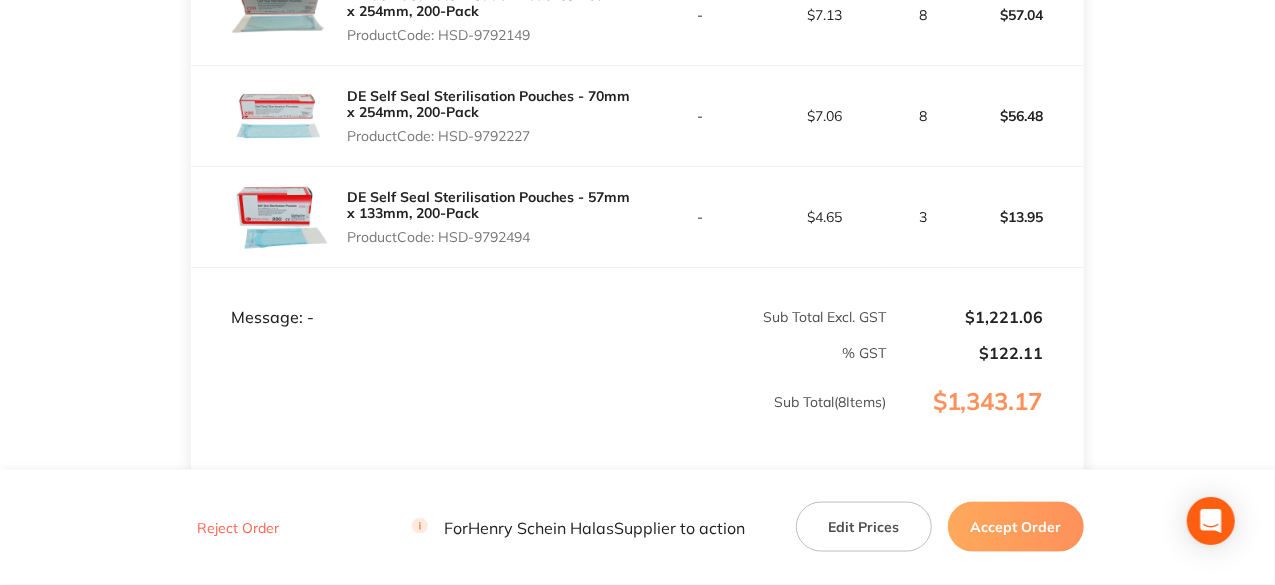 drag, startPoint x: 444, startPoint y: 218, endPoint x: 540, endPoint y: 221, distance: 96.04687 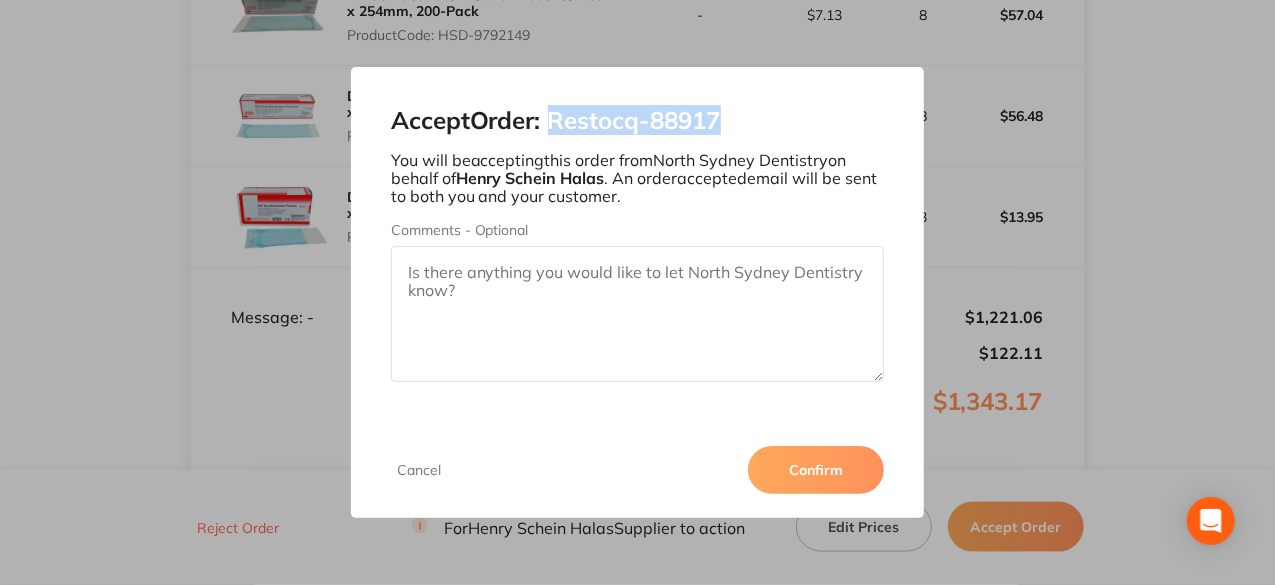 drag, startPoint x: 736, startPoint y: 132, endPoint x: 553, endPoint y: 119, distance: 183.46117 